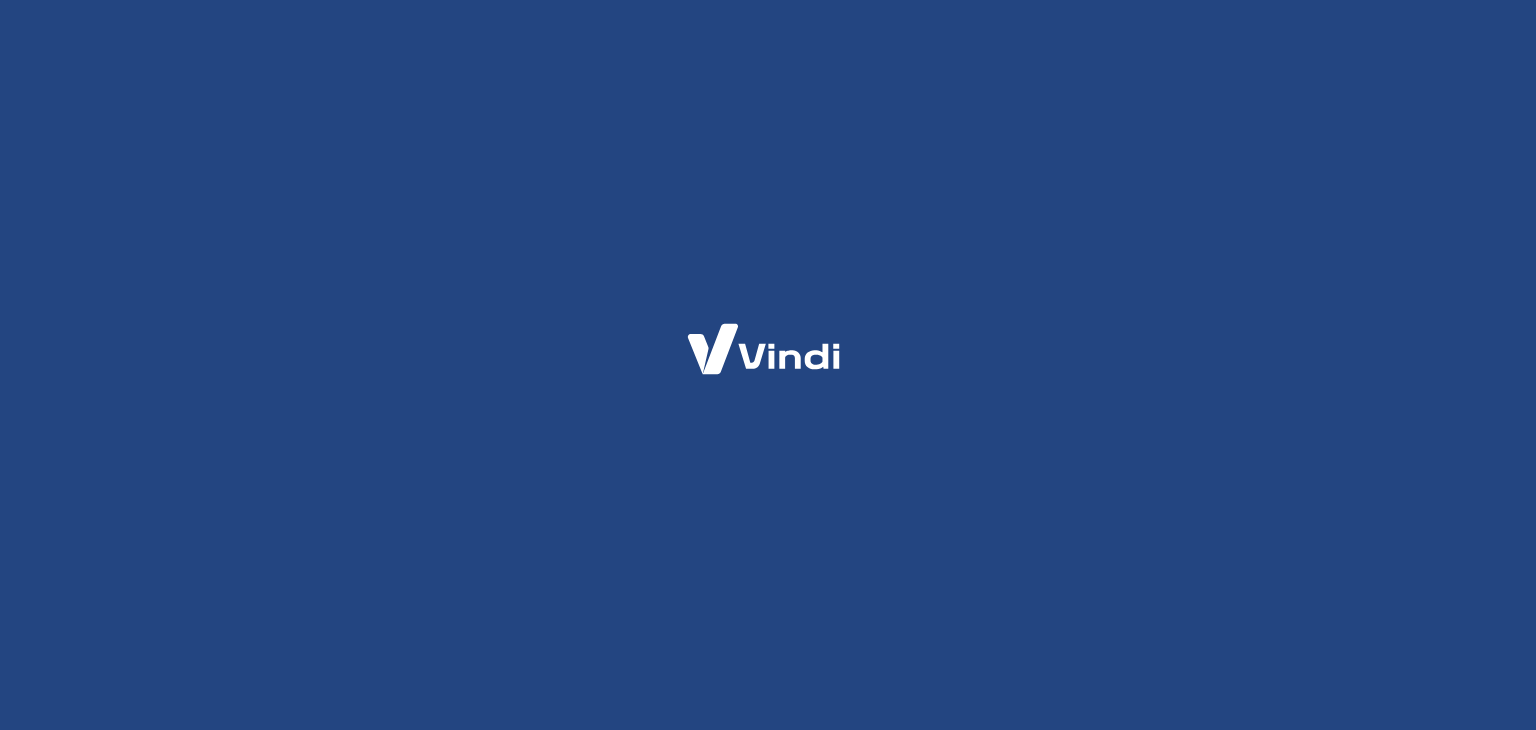 scroll, scrollTop: 0, scrollLeft: 0, axis: both 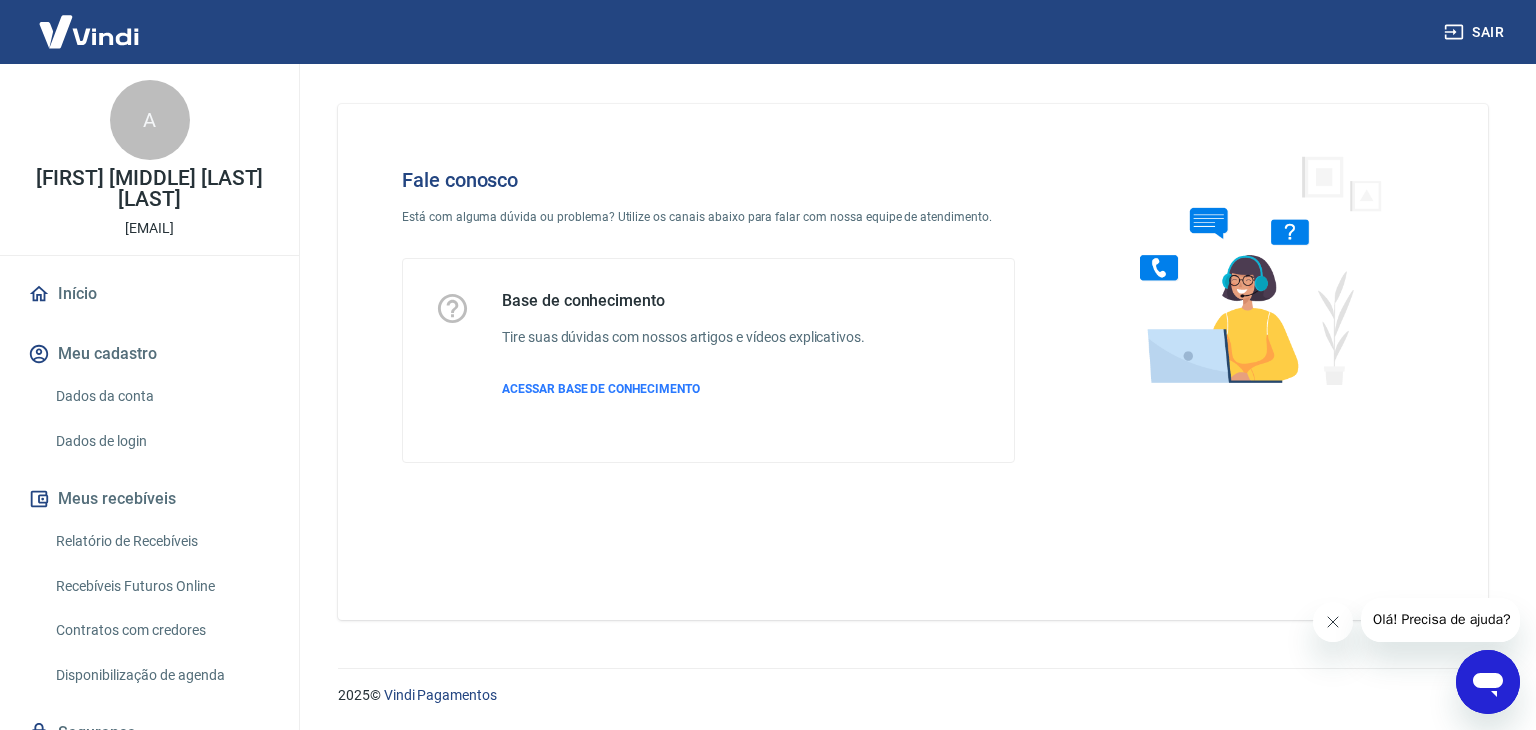 click 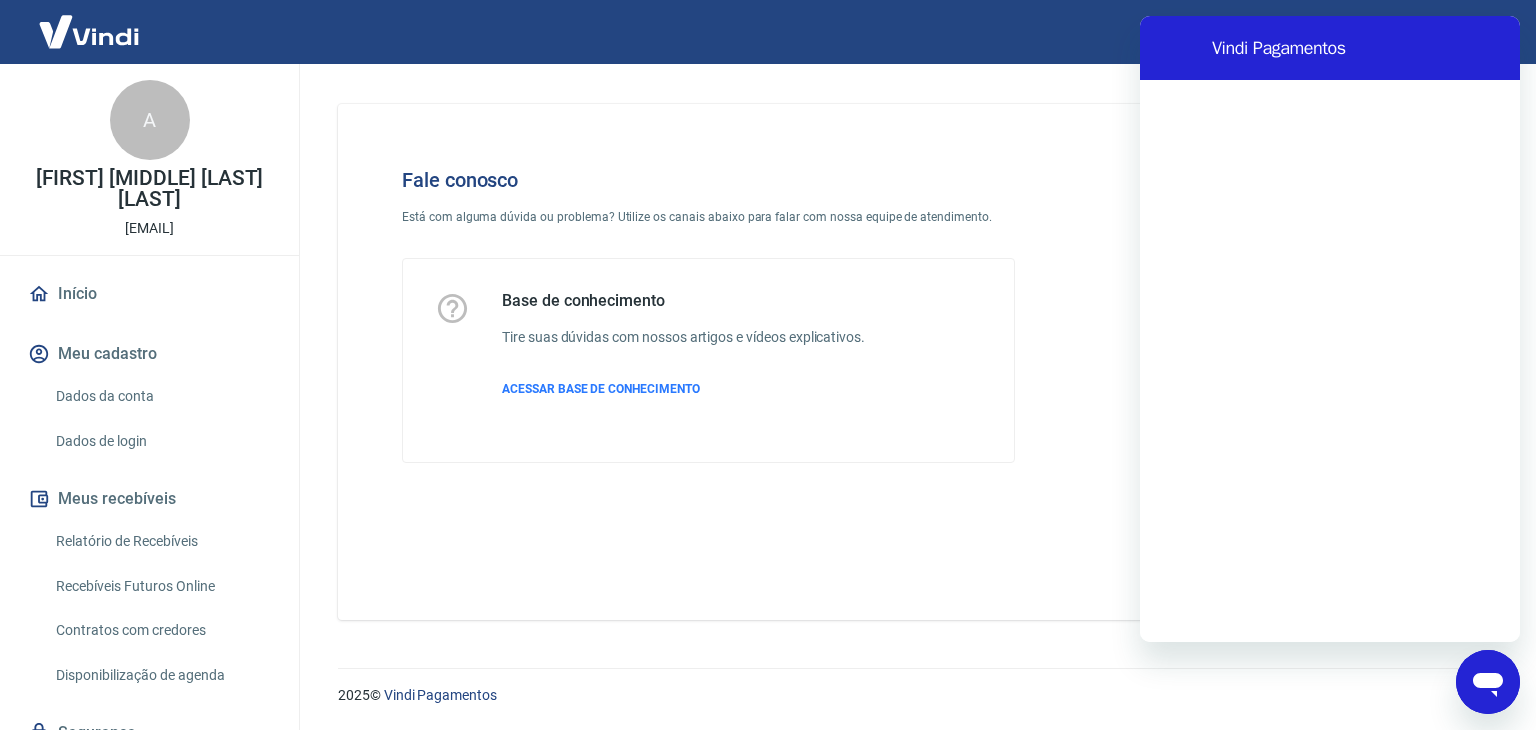 scroll, scrollTop: 0, scrollLeft: 0, axis: both 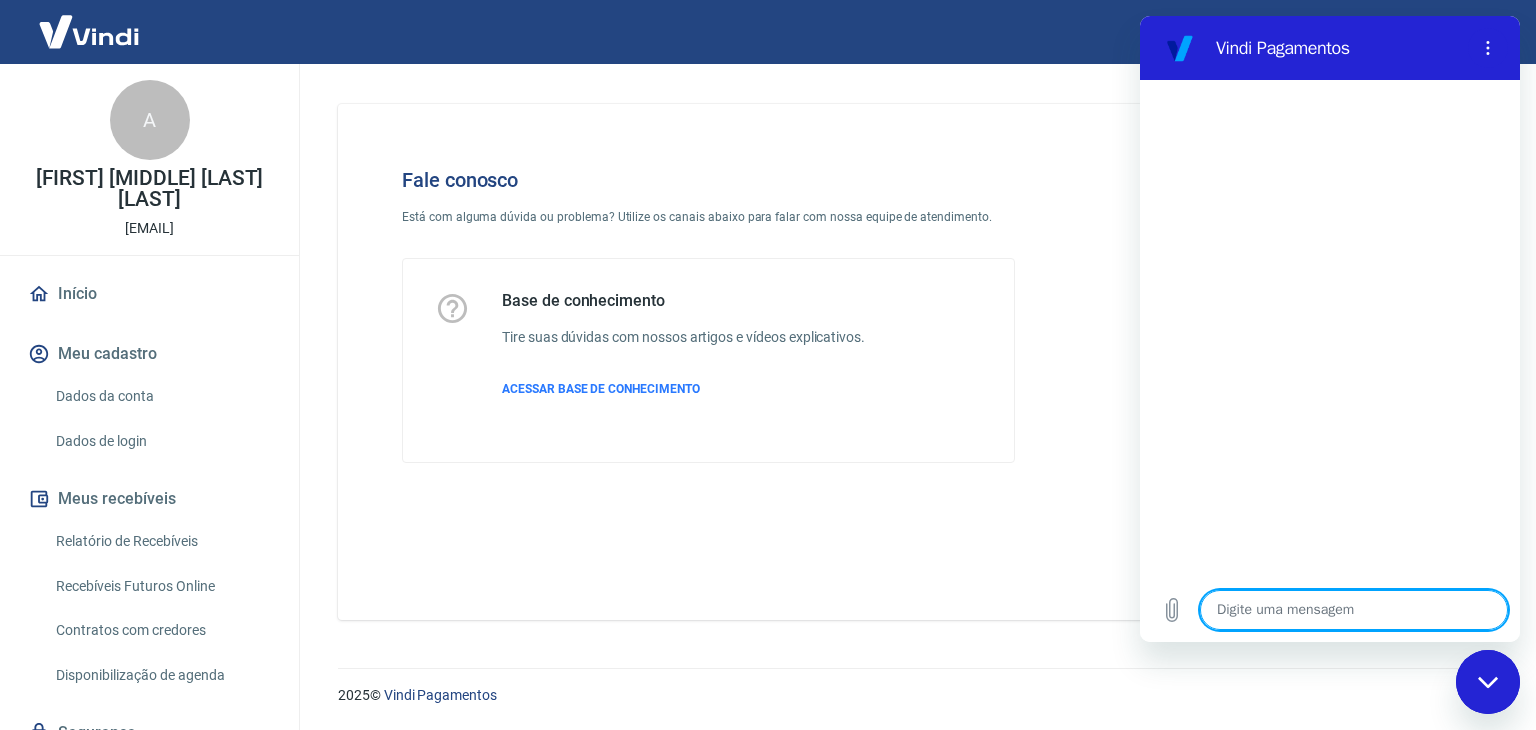 type on "x" 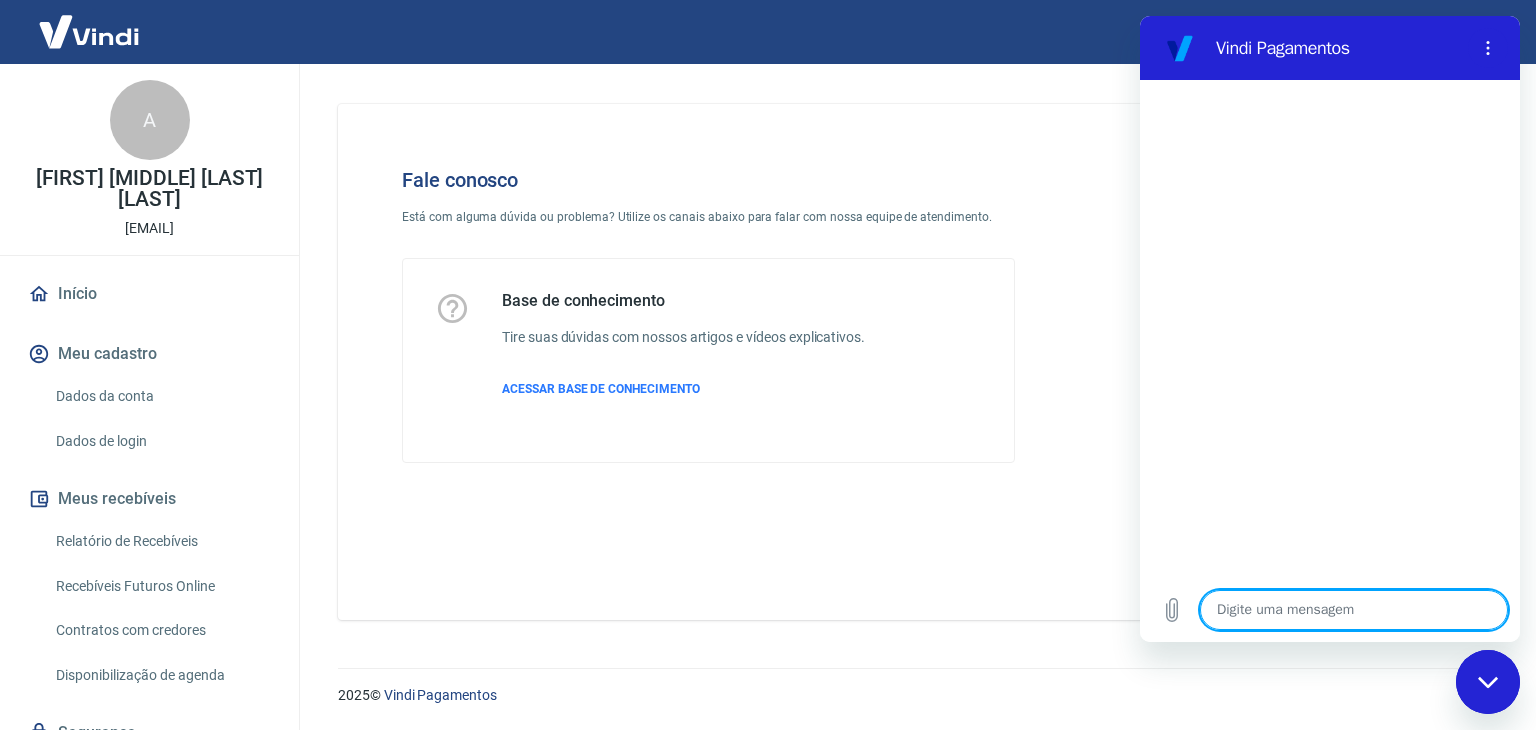 type on "P" 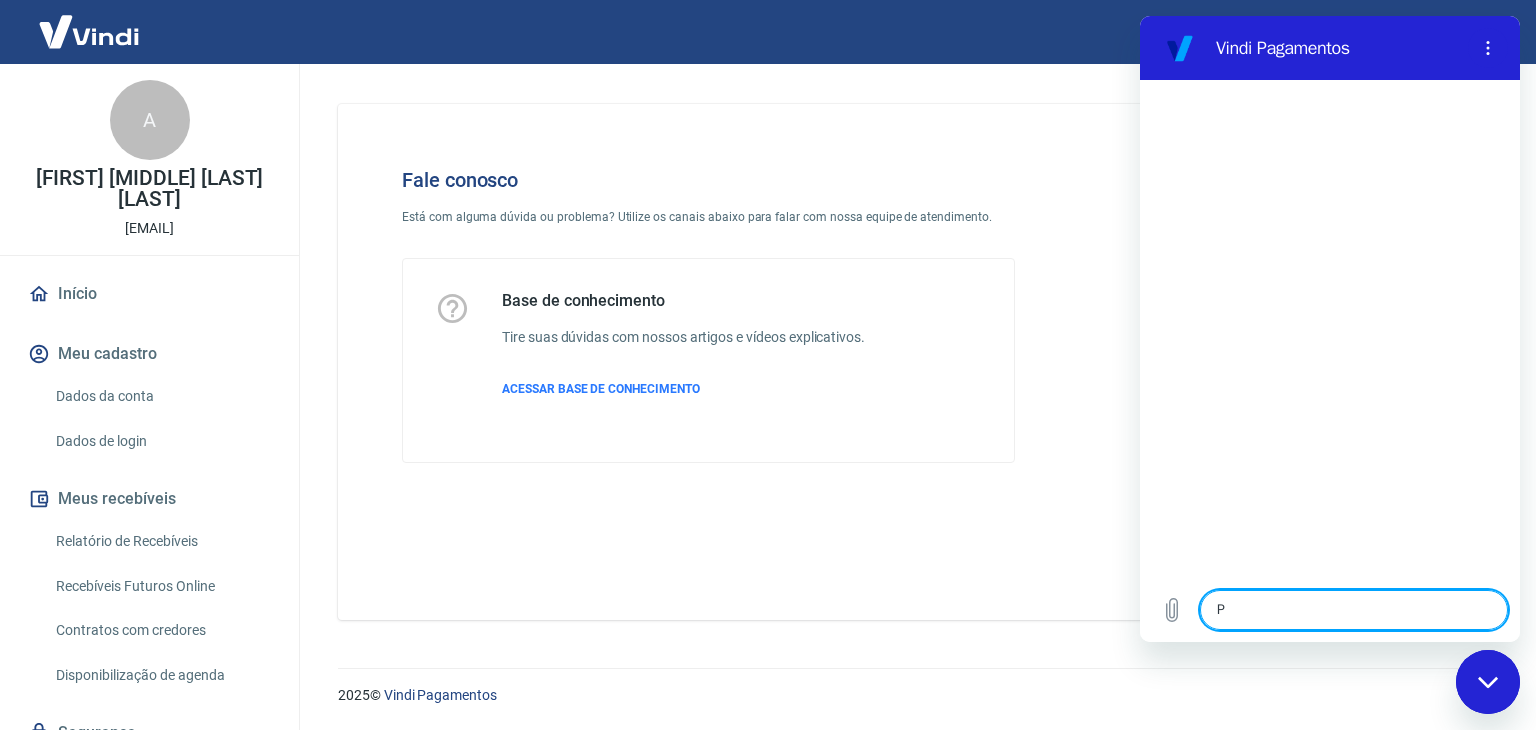 type on "Pr" 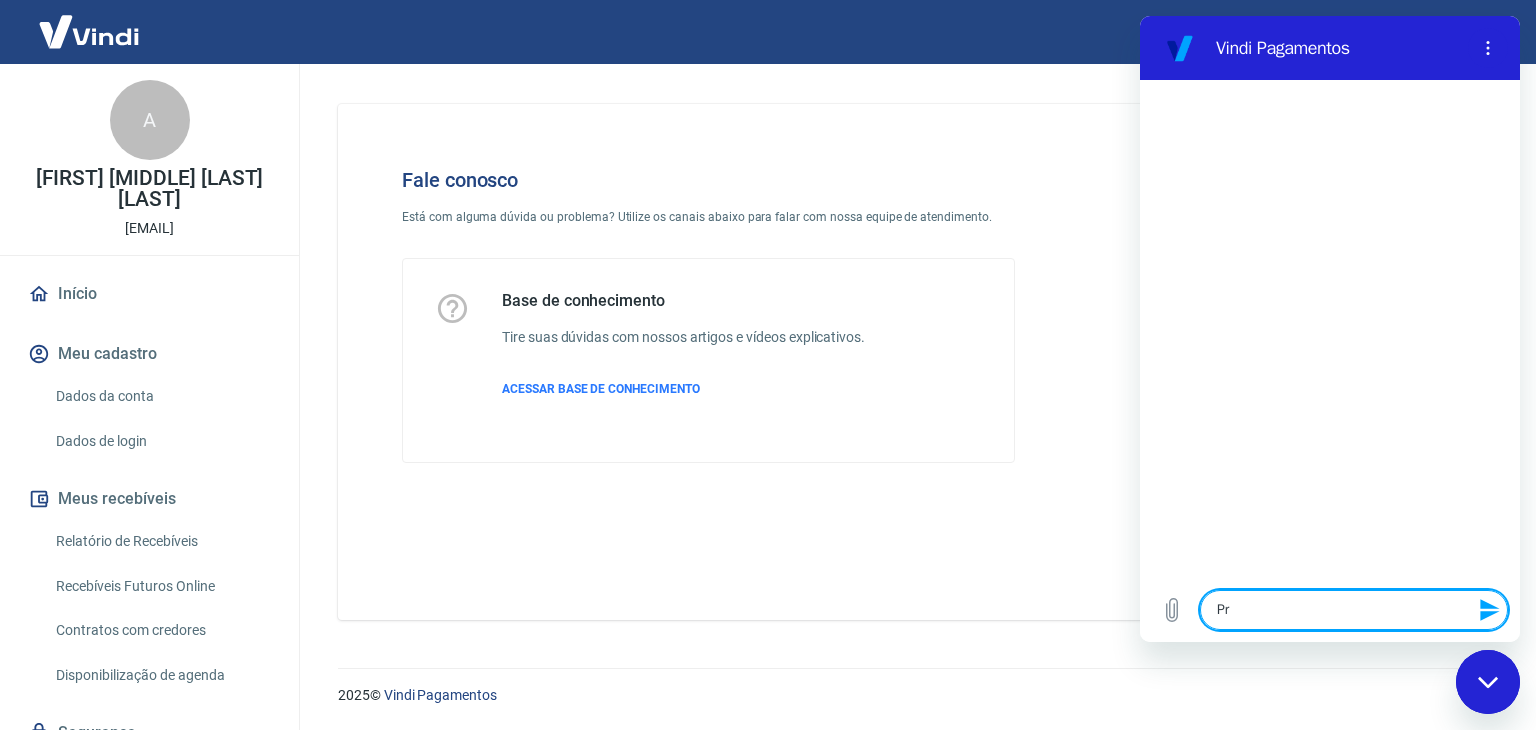 type on "Pre" 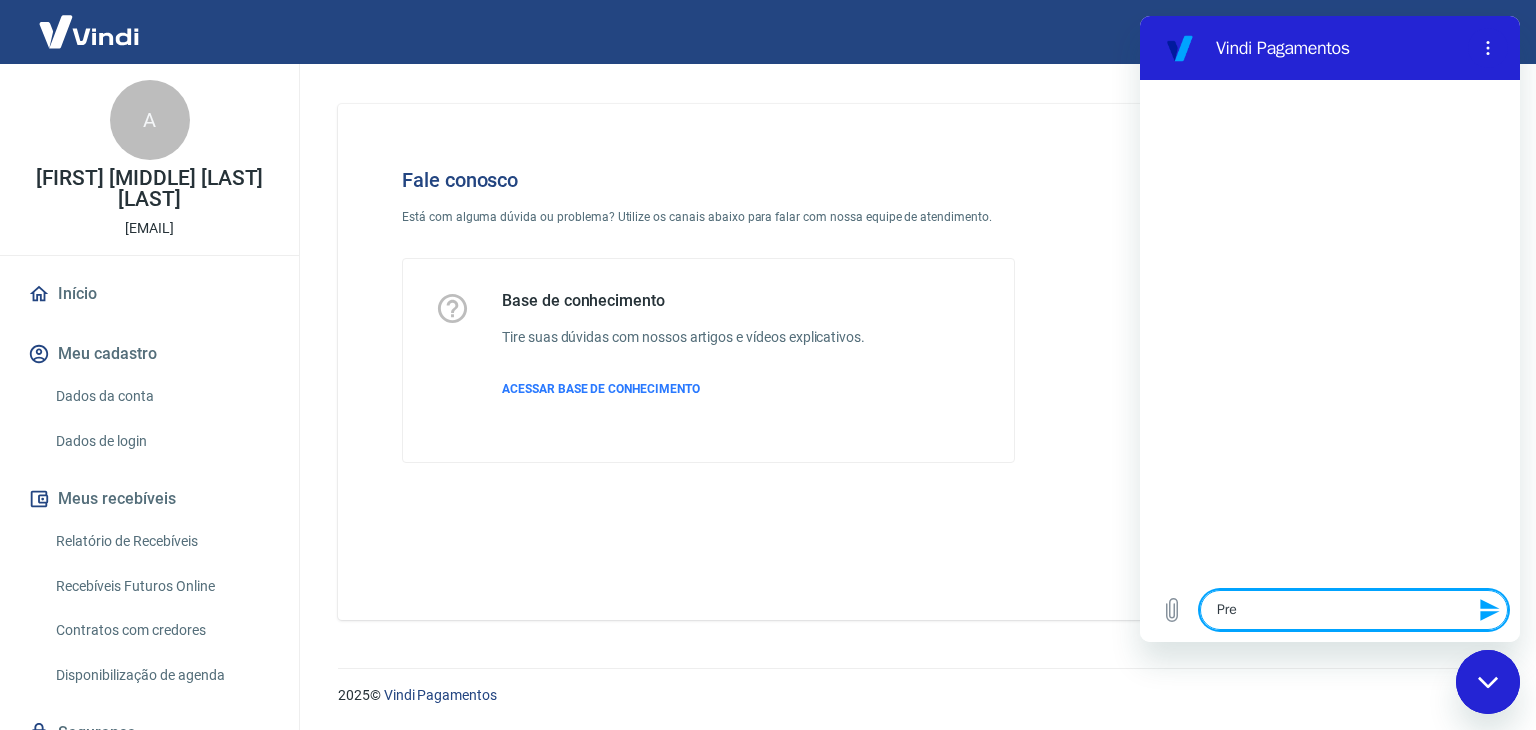 type on "Prec" 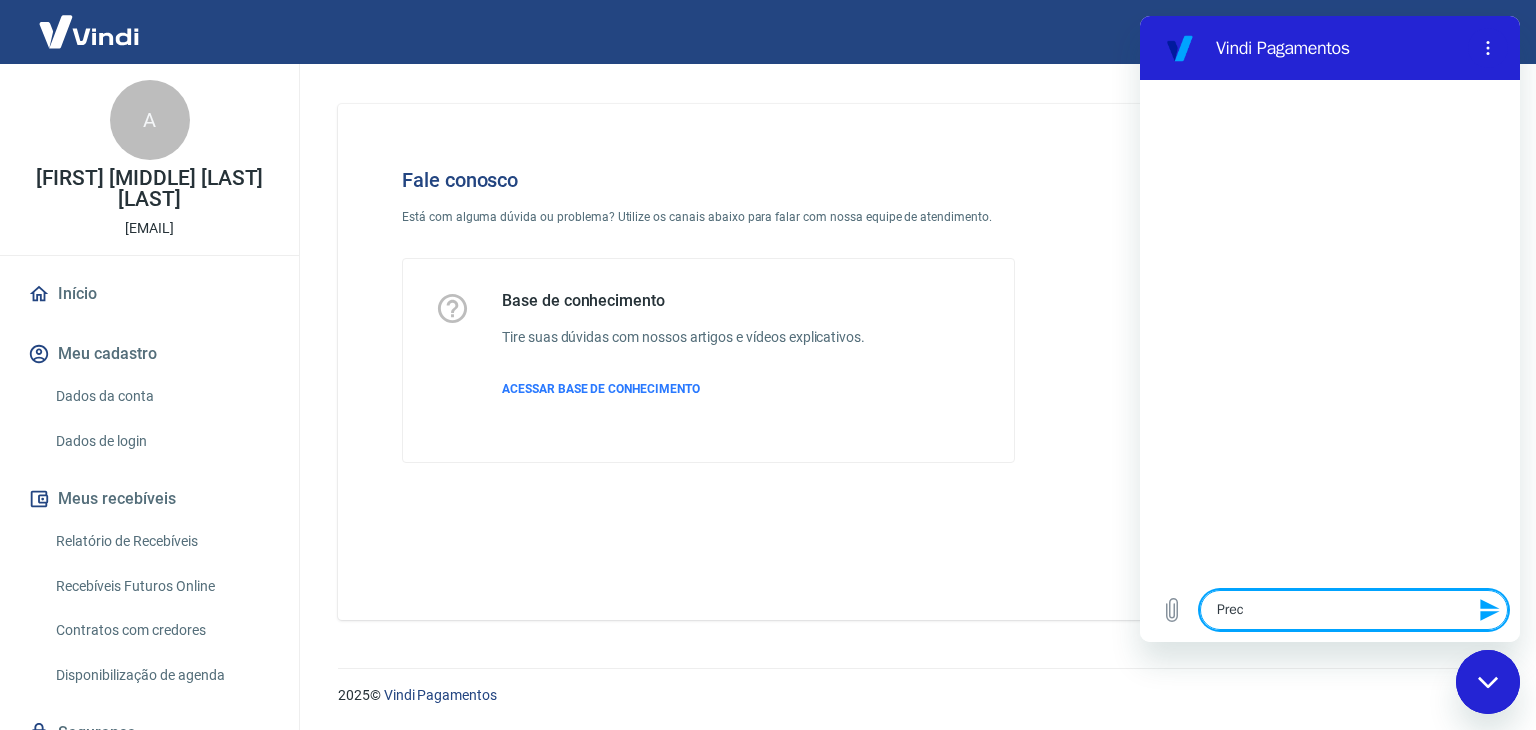 type on "Preci" 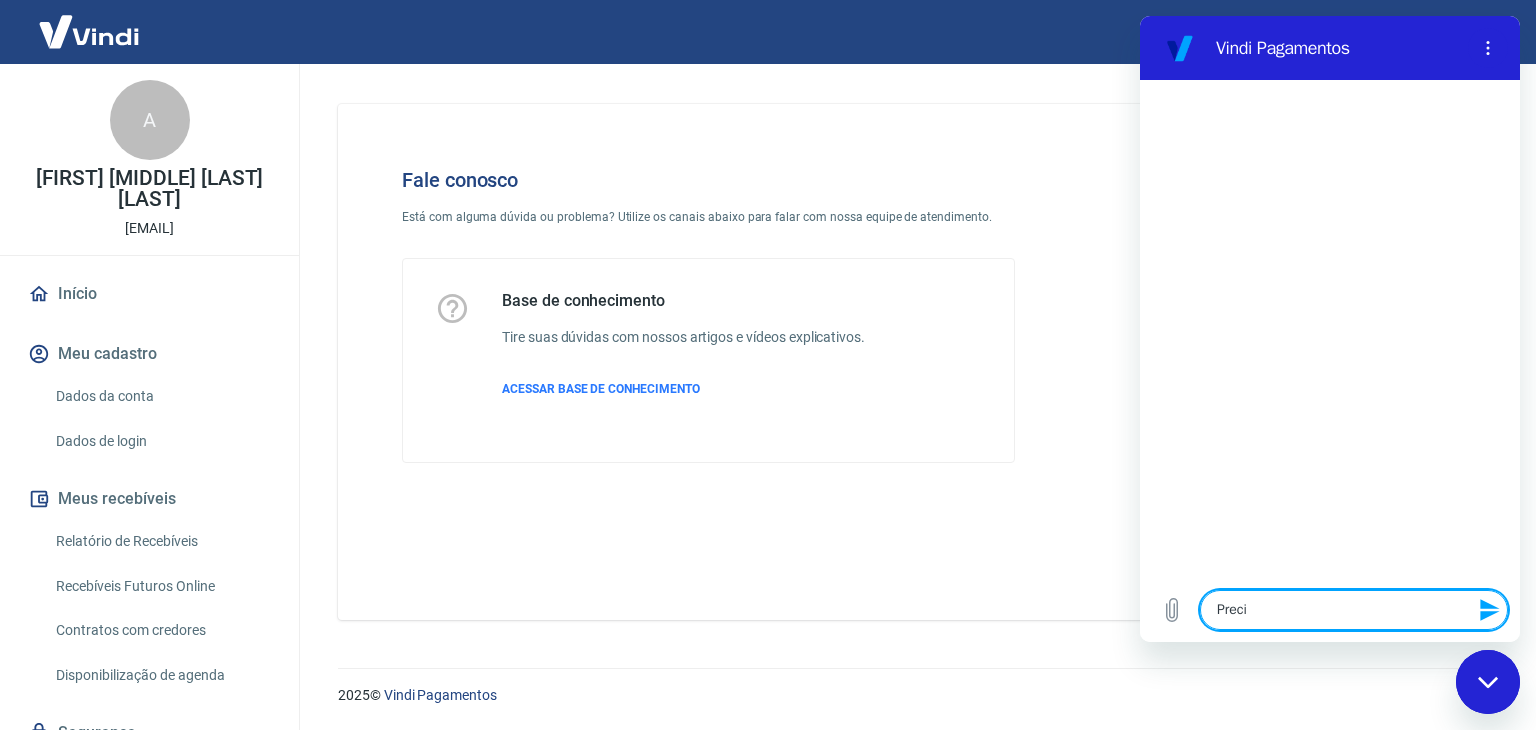 type on "Precis" 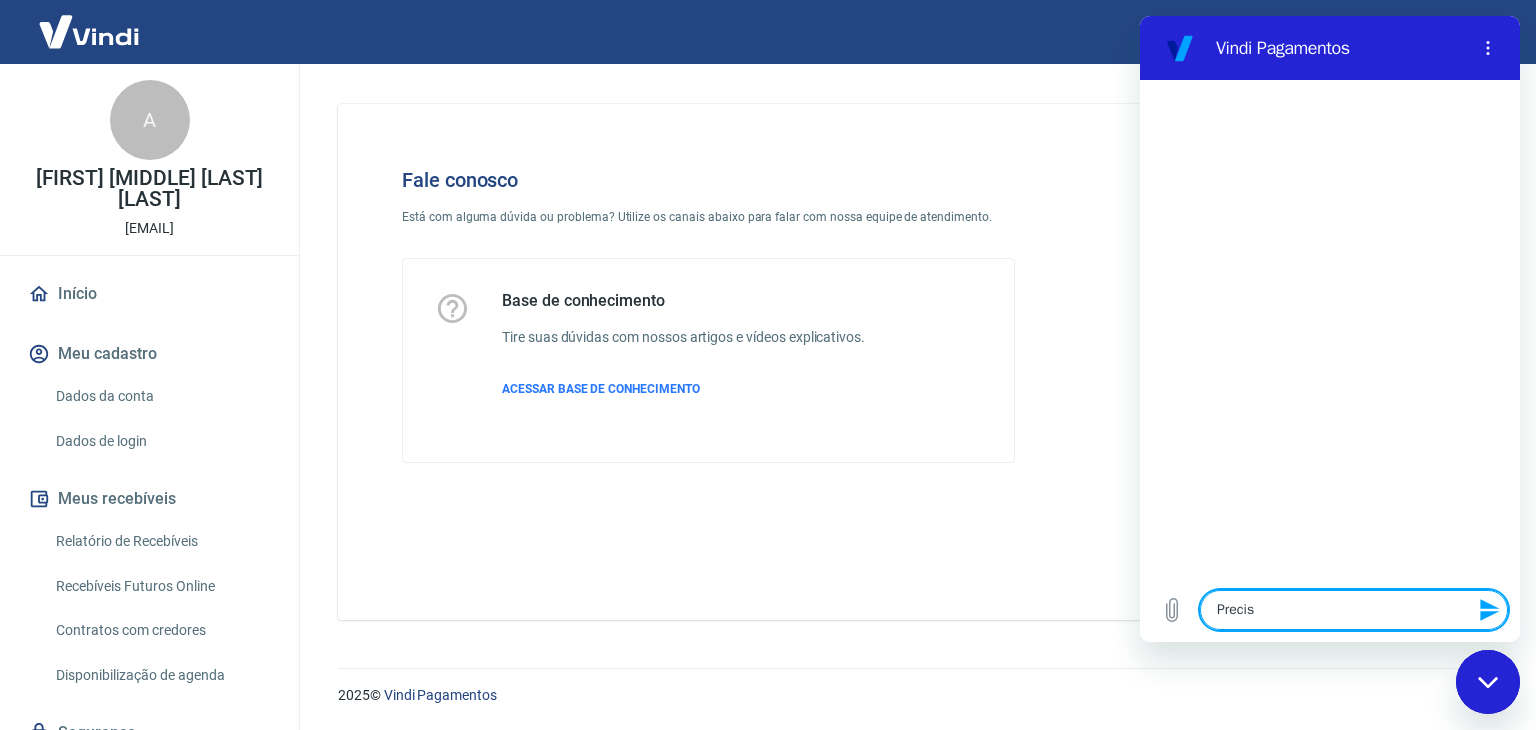 type on "Preciso" 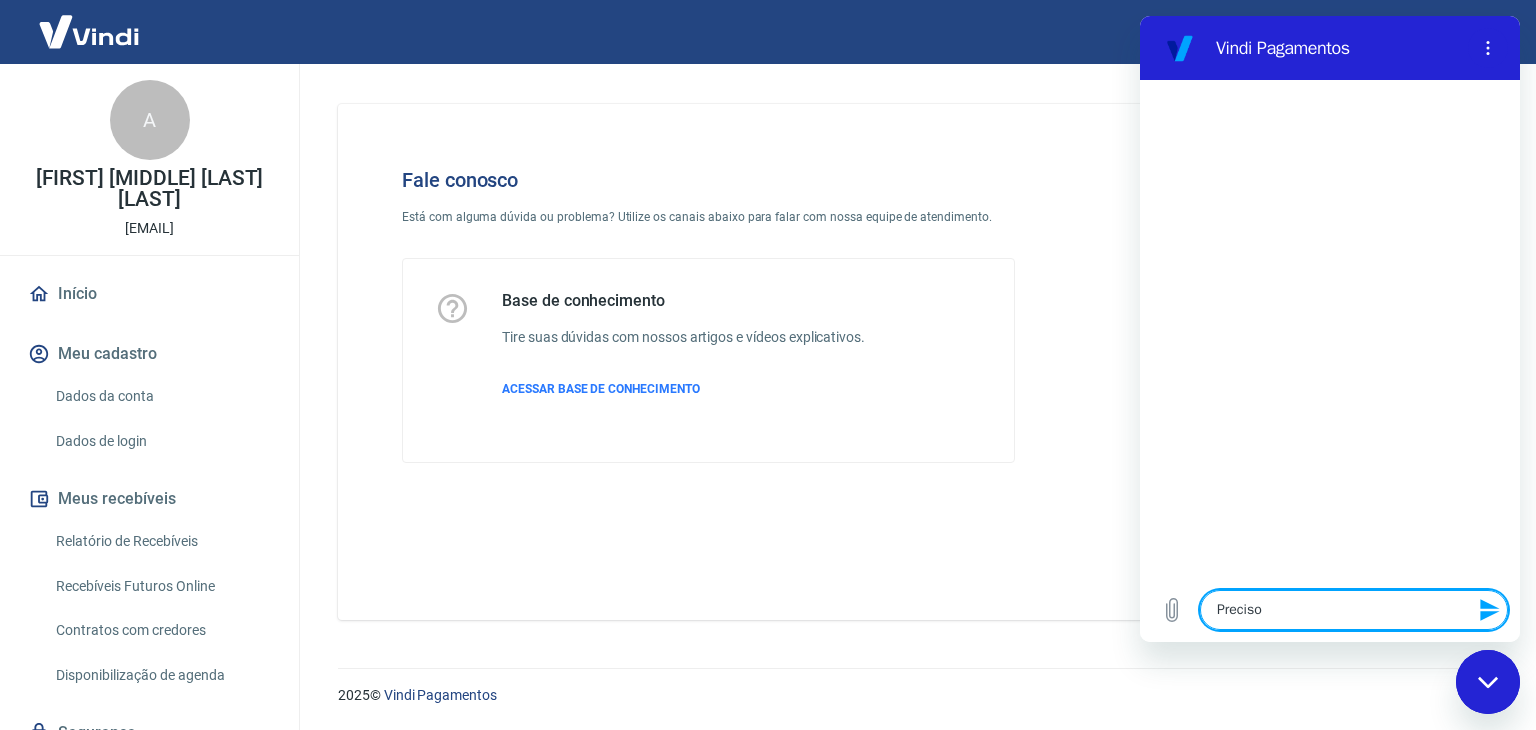type on "Preciso" 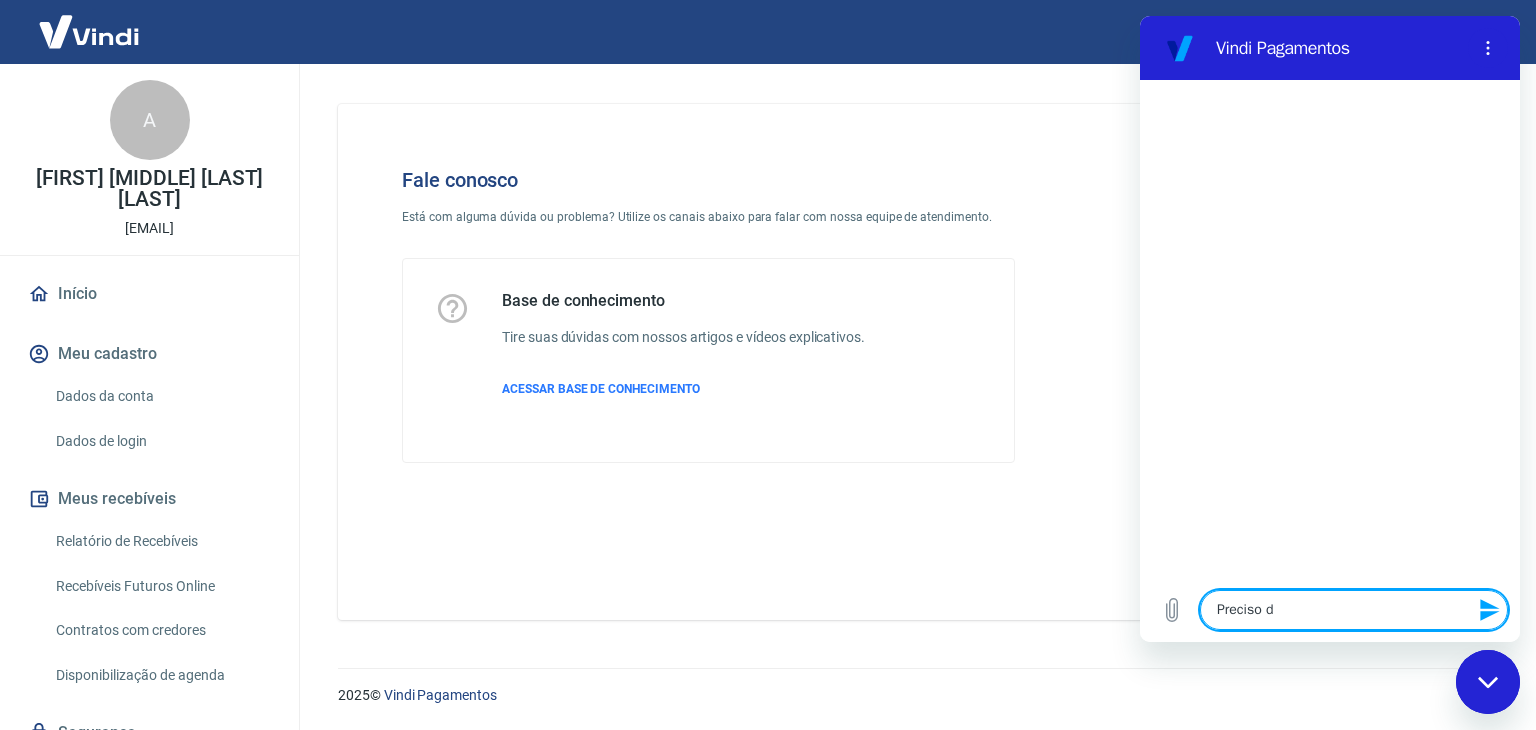 type on "Preciso de" 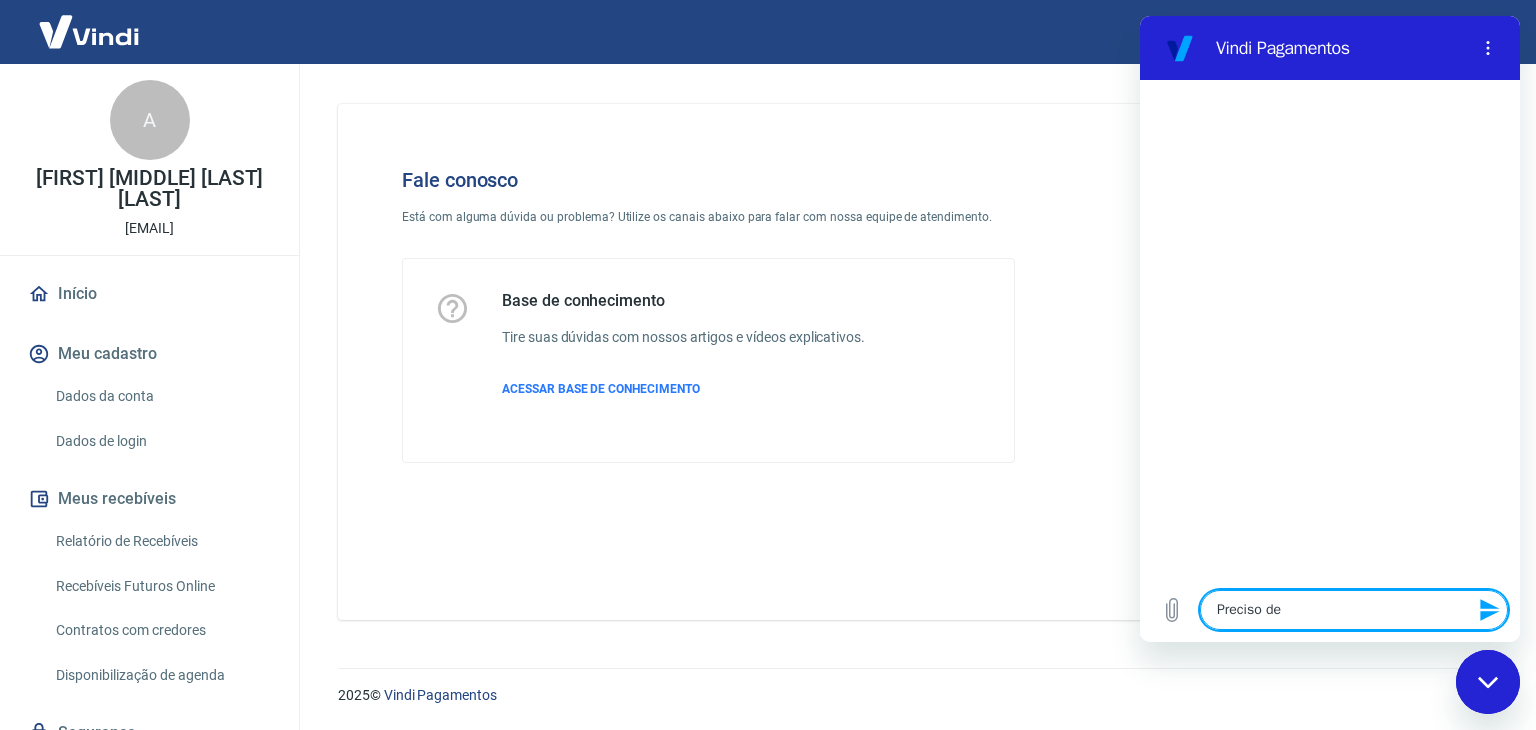 type on "Preciso de" 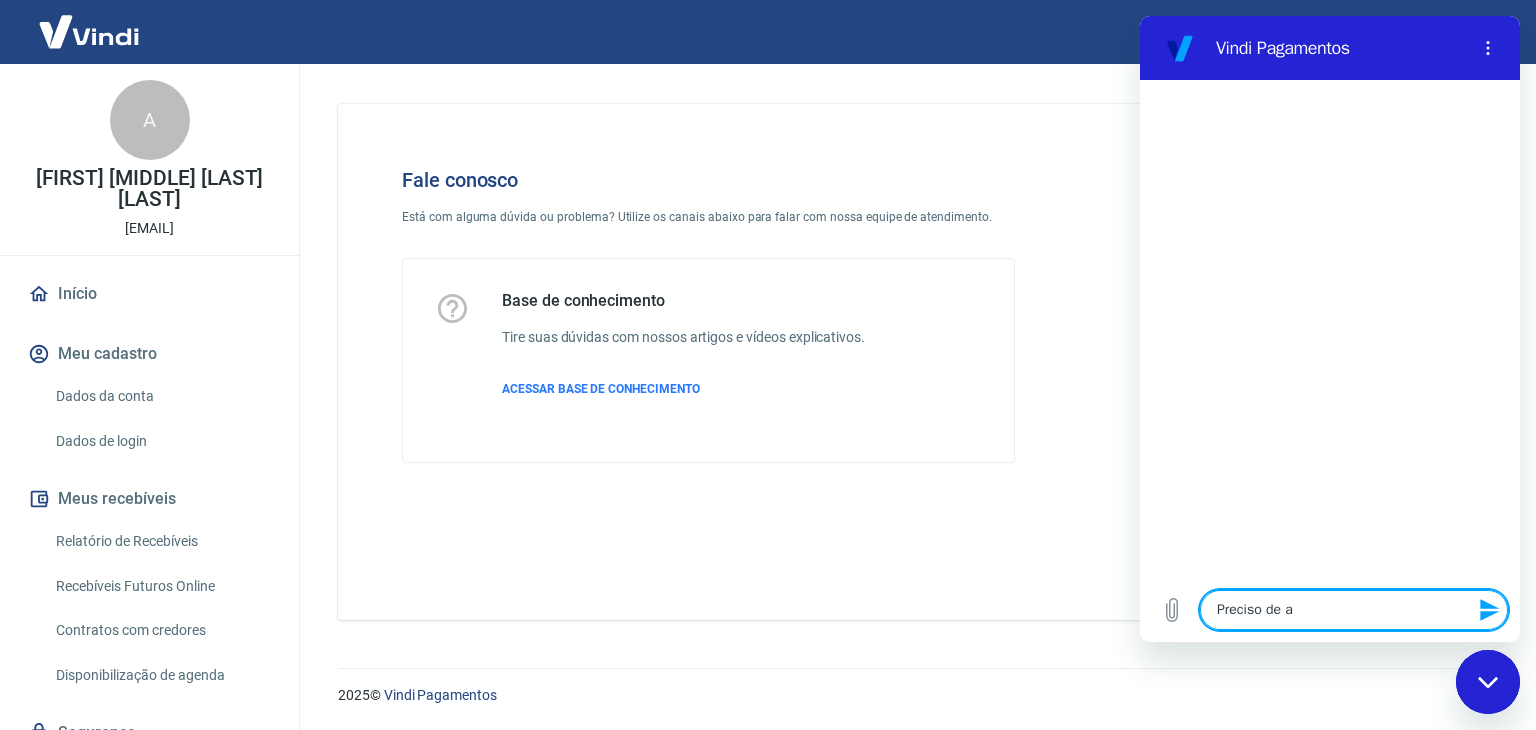 type on "Preciso de at" 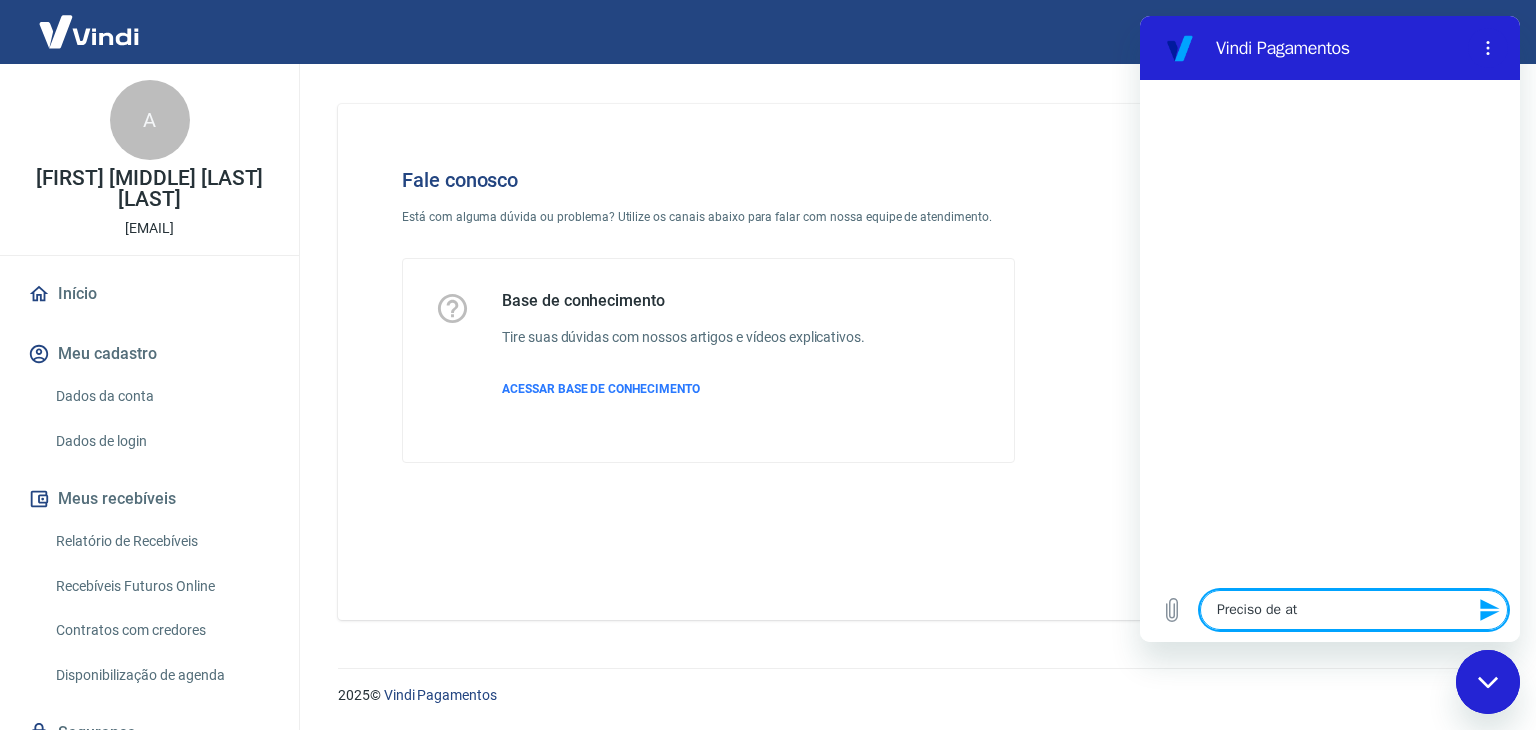 type on "Preciso de ate" 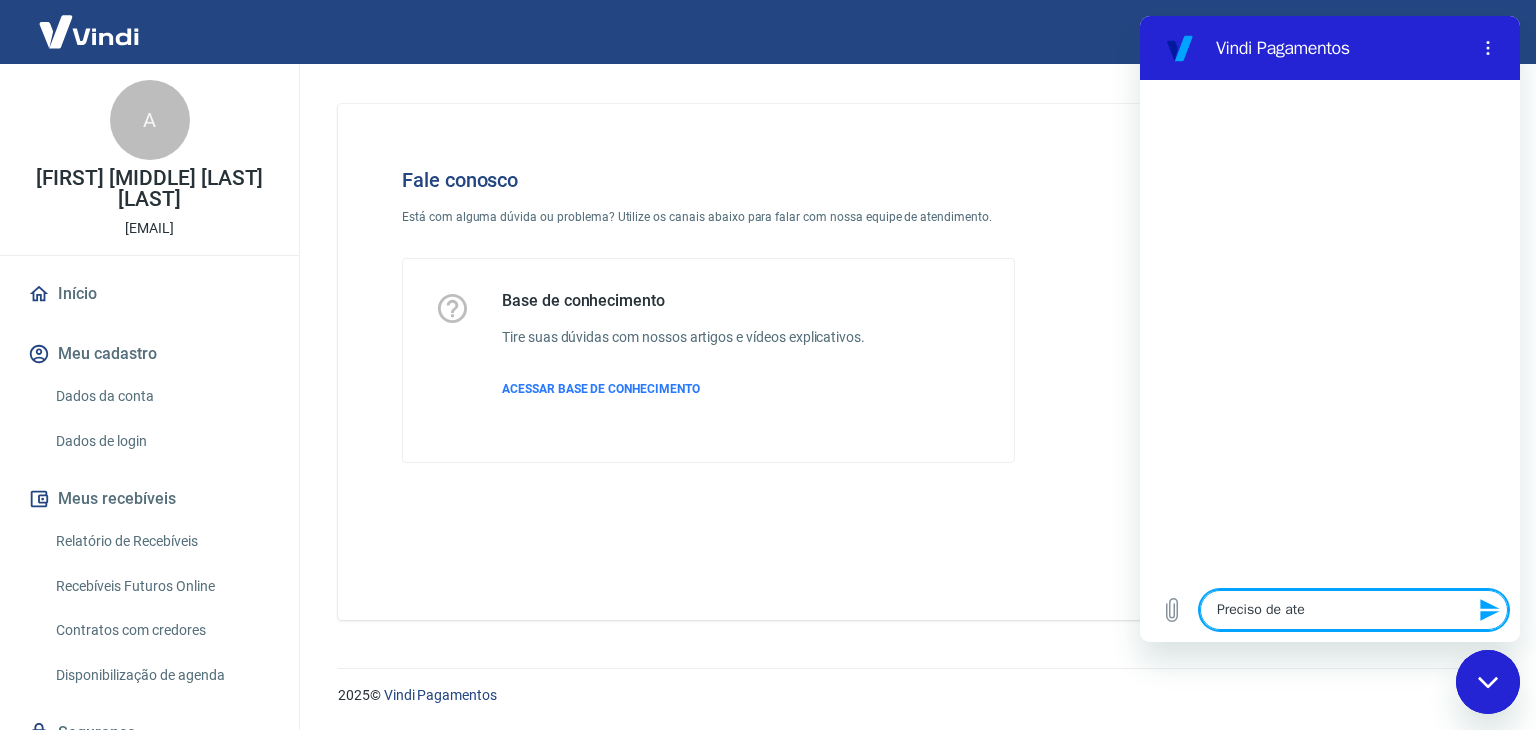 type on "Preciso de aten" 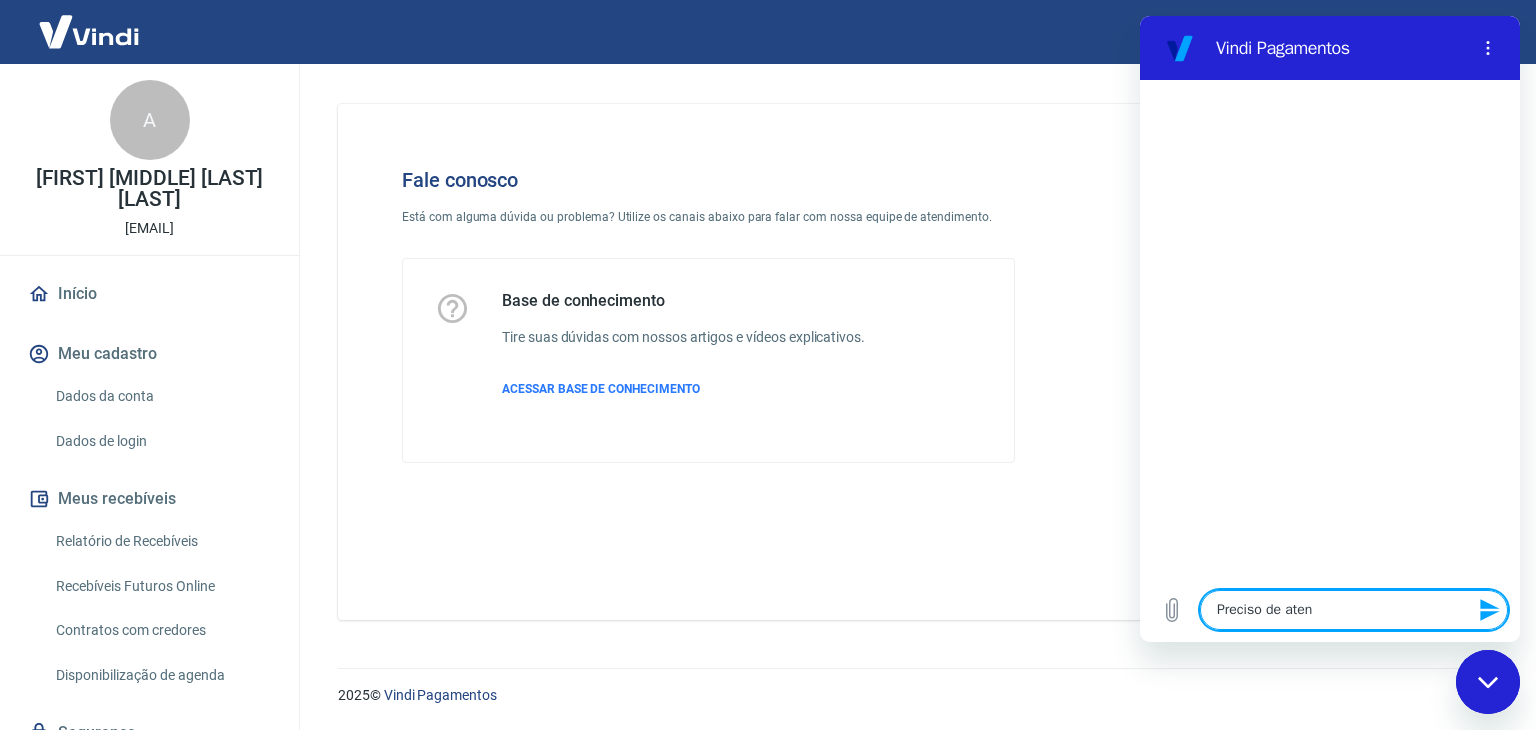 type on "Preciso de atend" 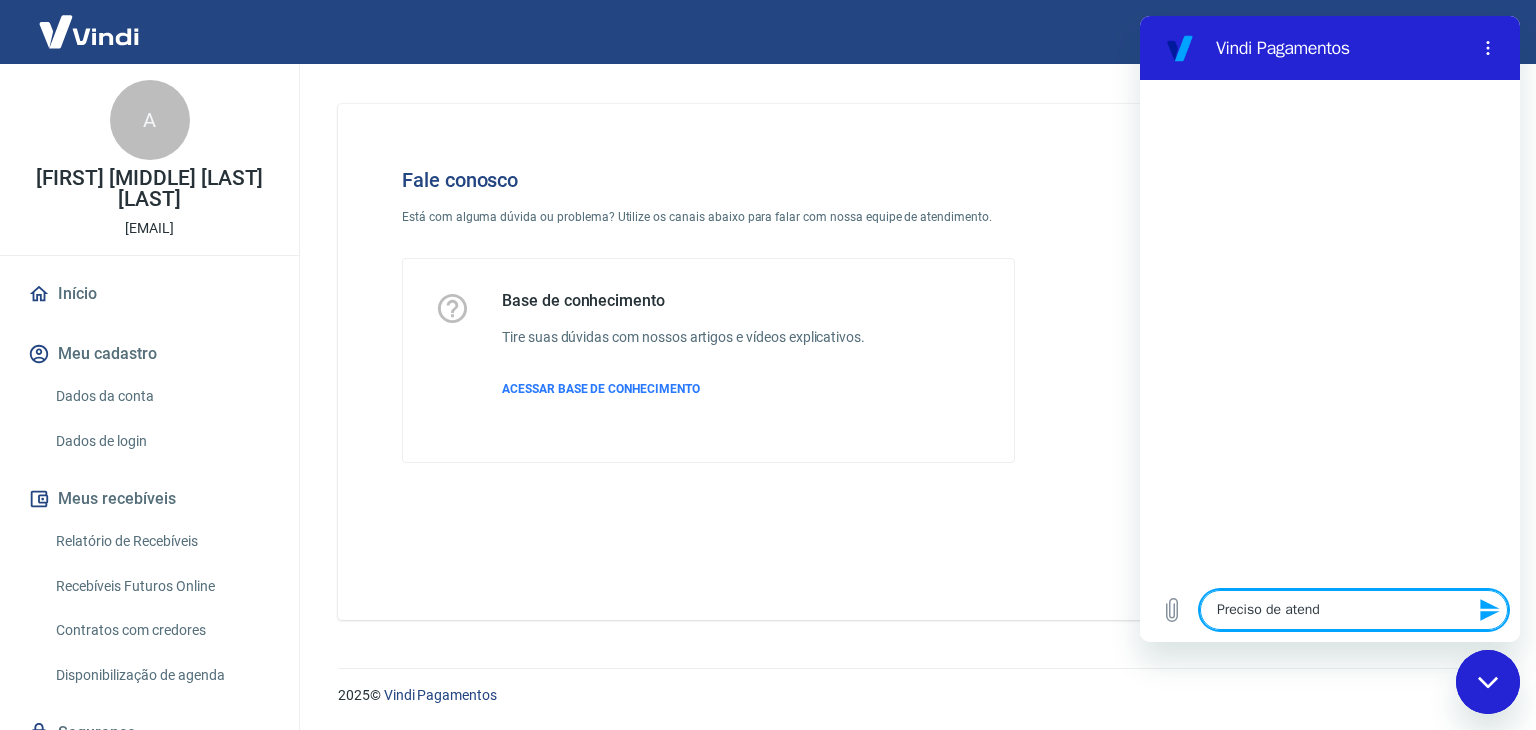 type on "Preciso de atendi" 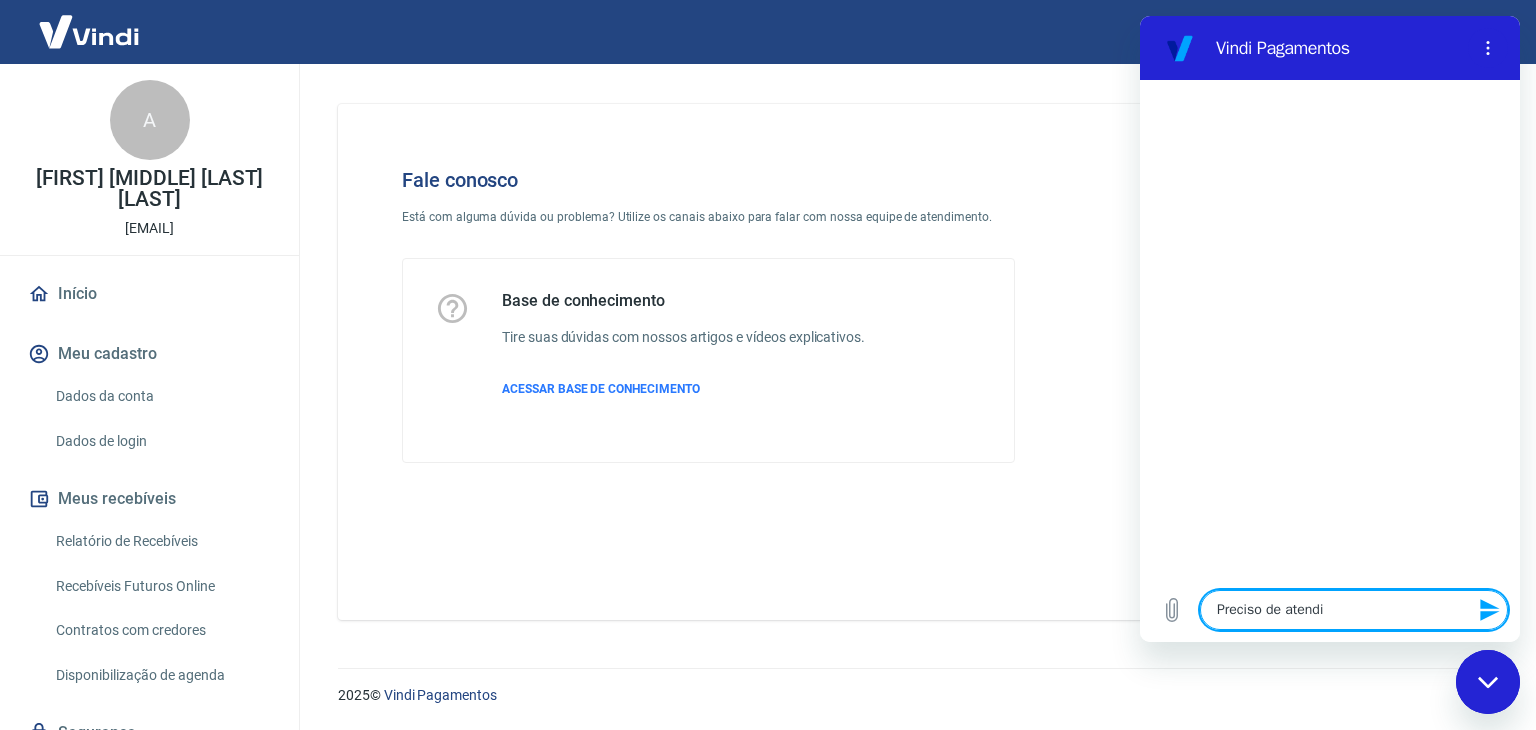 type on "Preciso de atendim" 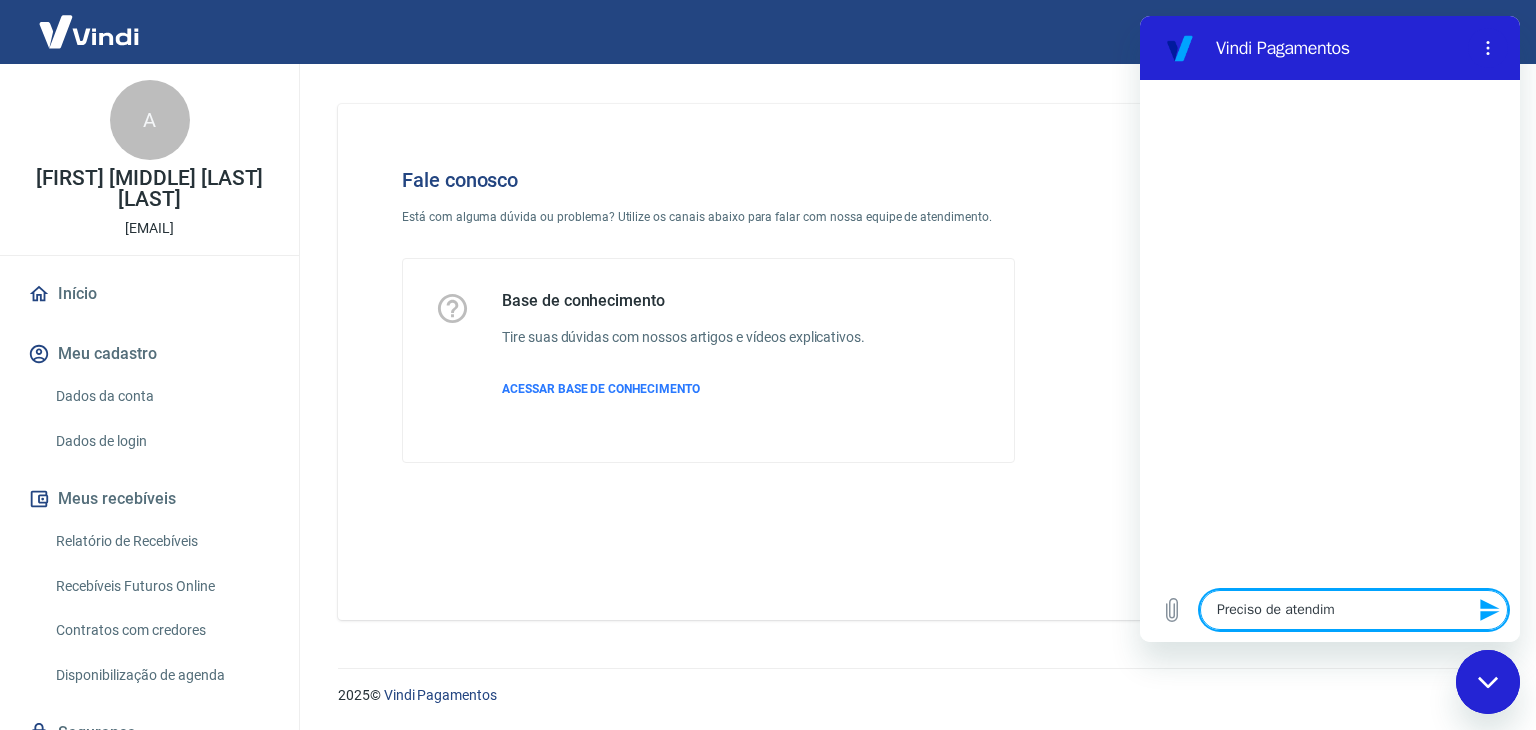 type on "Preciso de atendime" 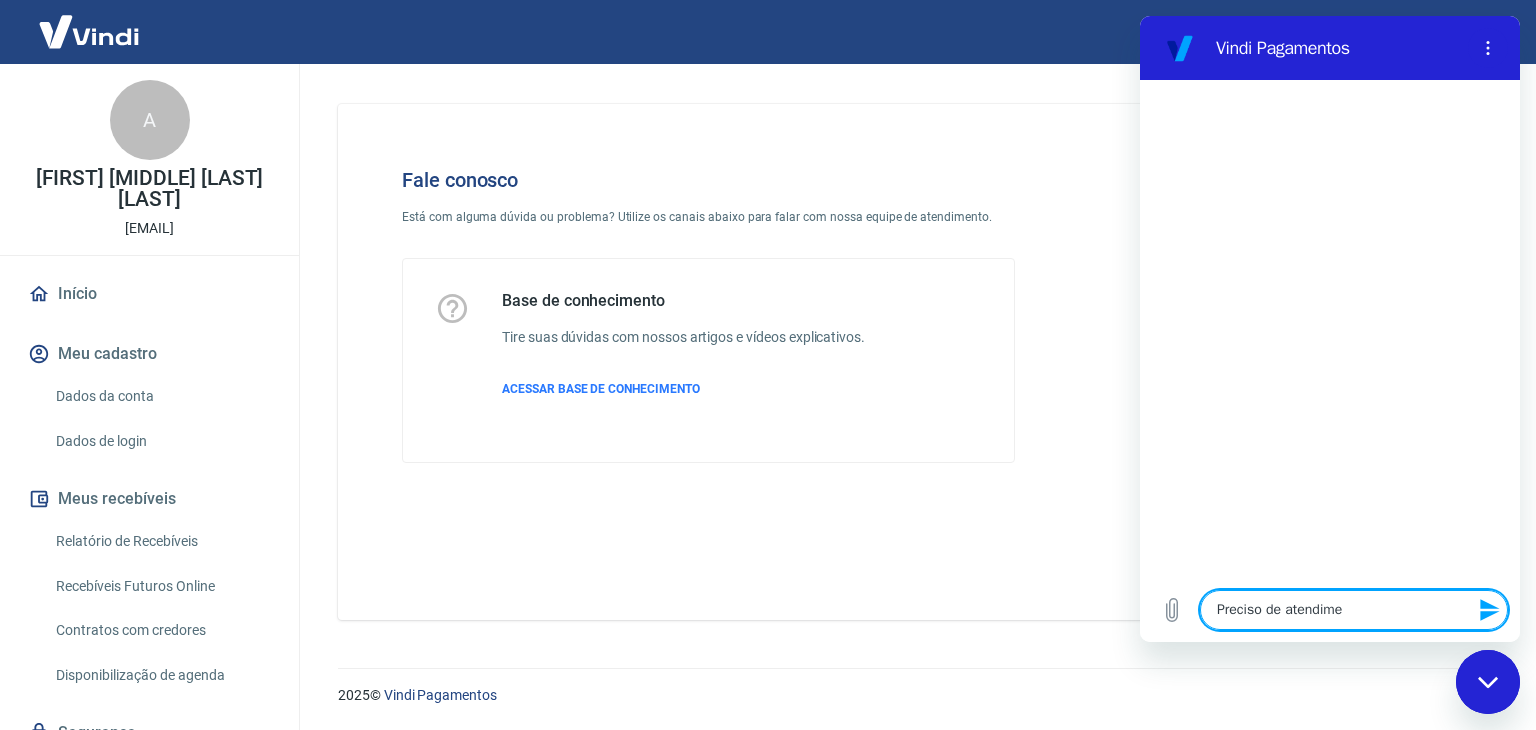 type on "Preciso de atendimen" 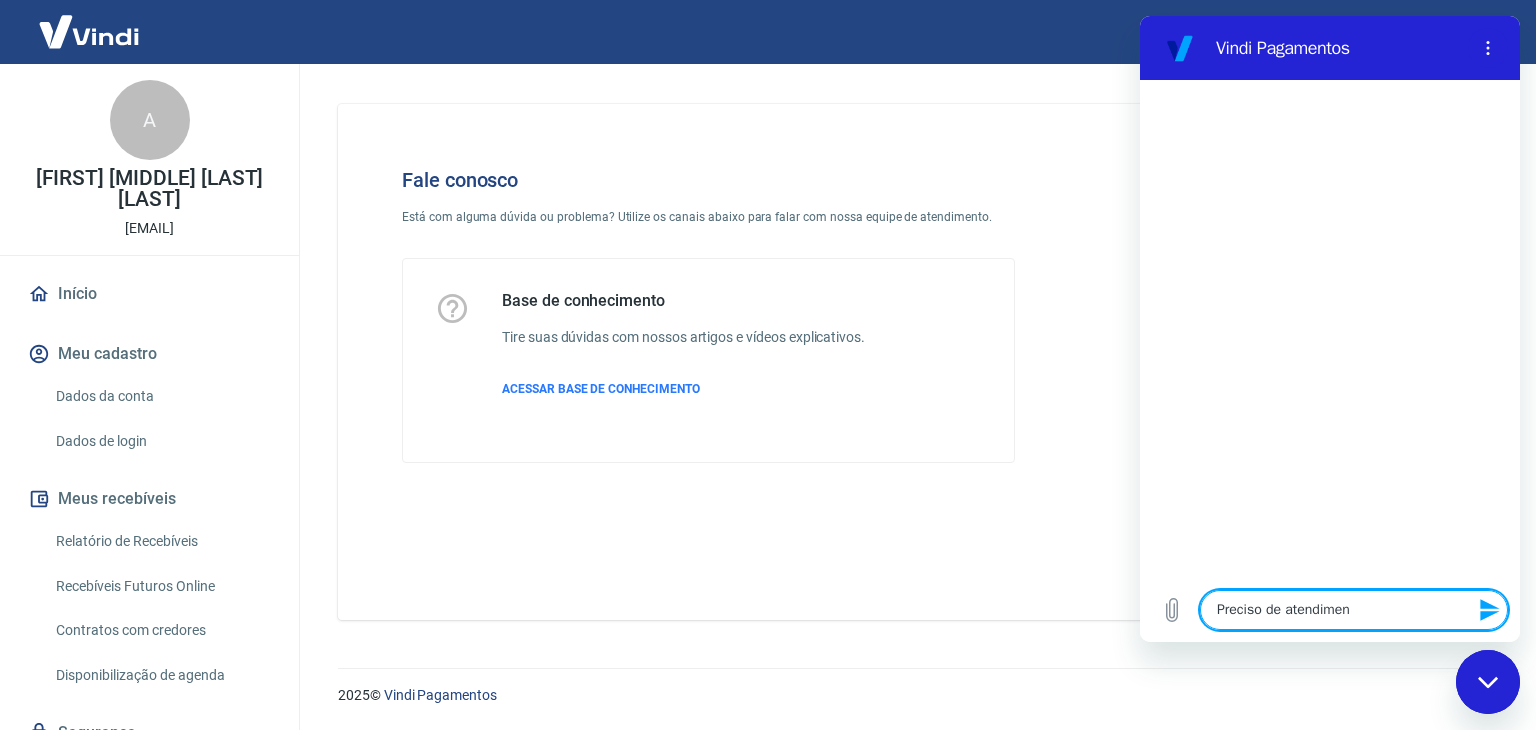 type on "Preciso de atendiment" 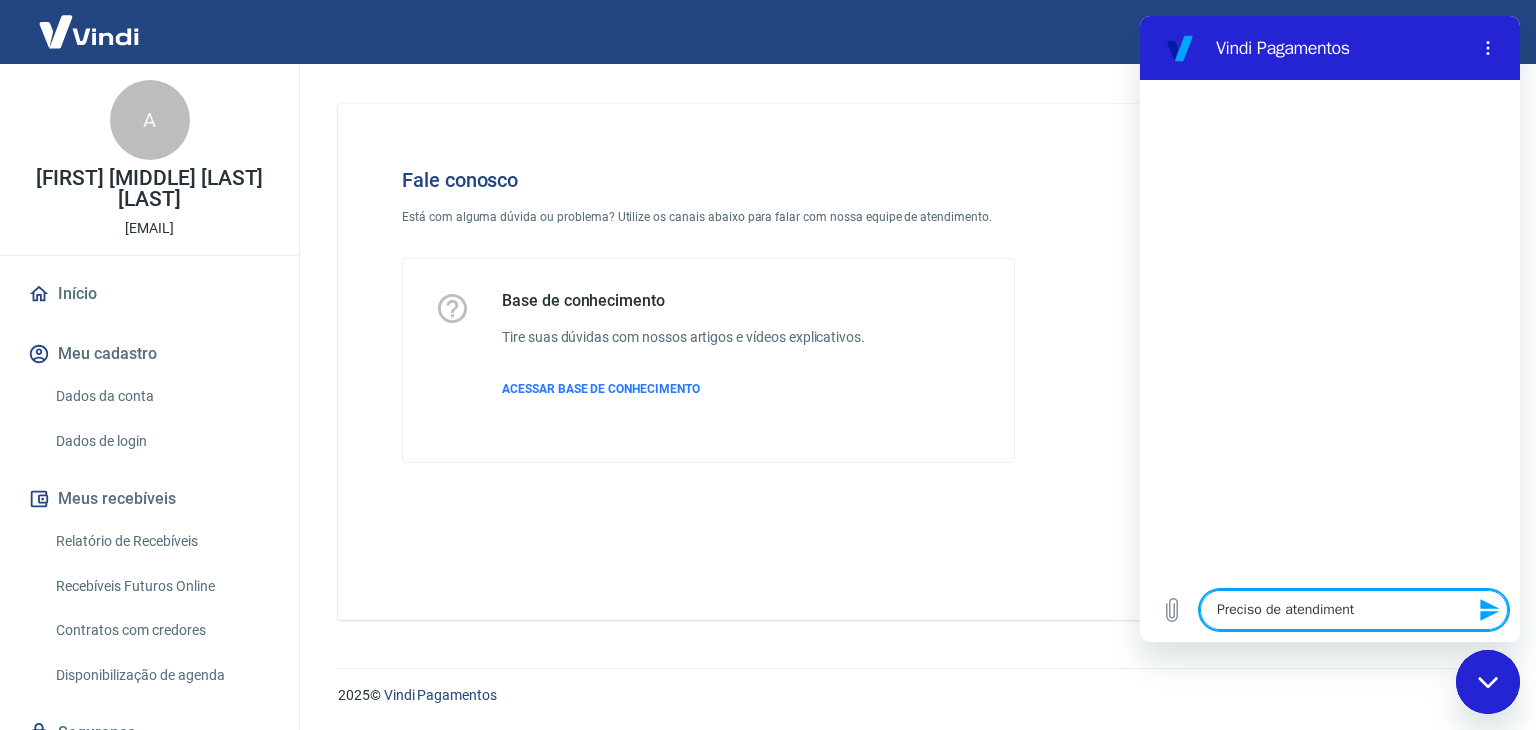 type on "Preciso de atendimento" 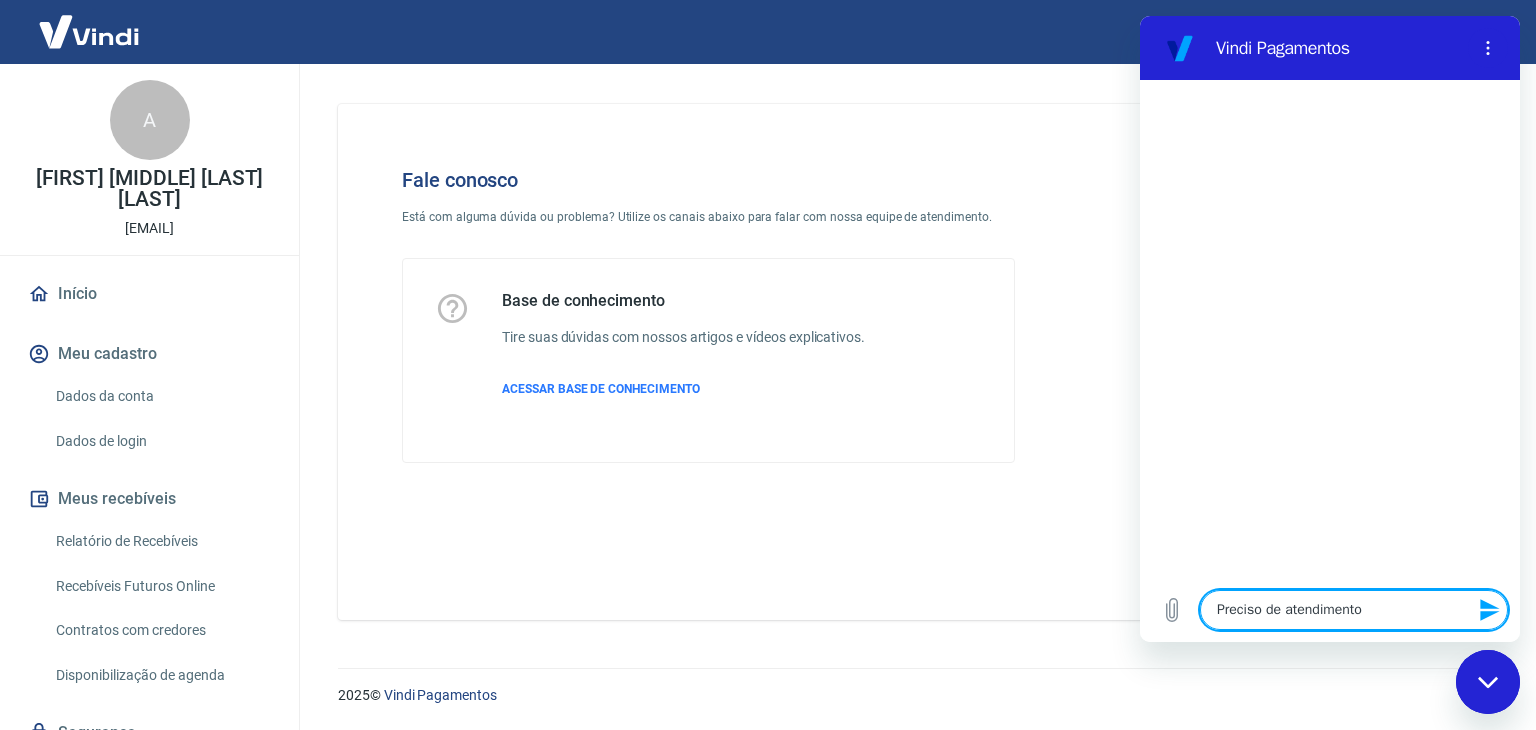 type on "Preciso de atendimento" 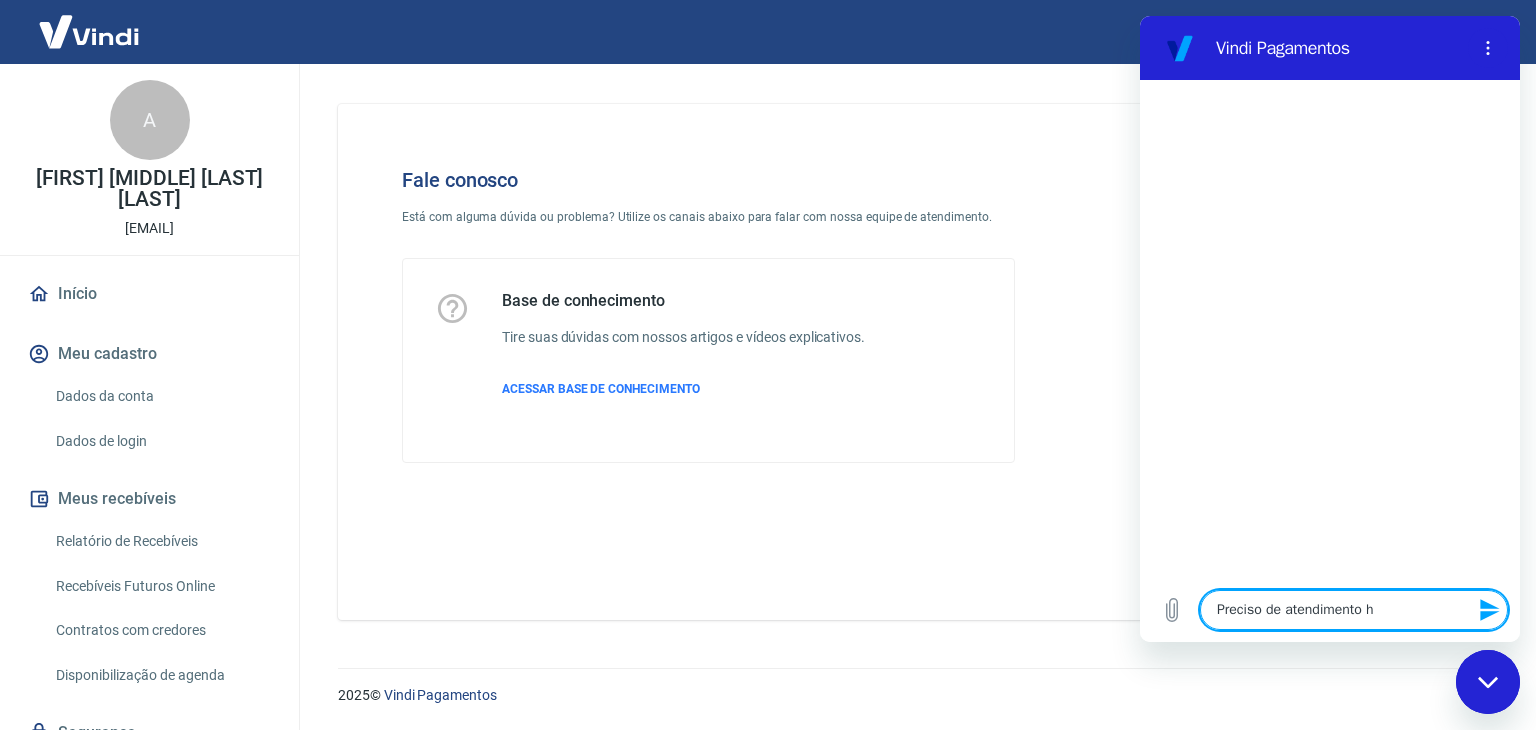 type on "Preciso de atendimento hu" 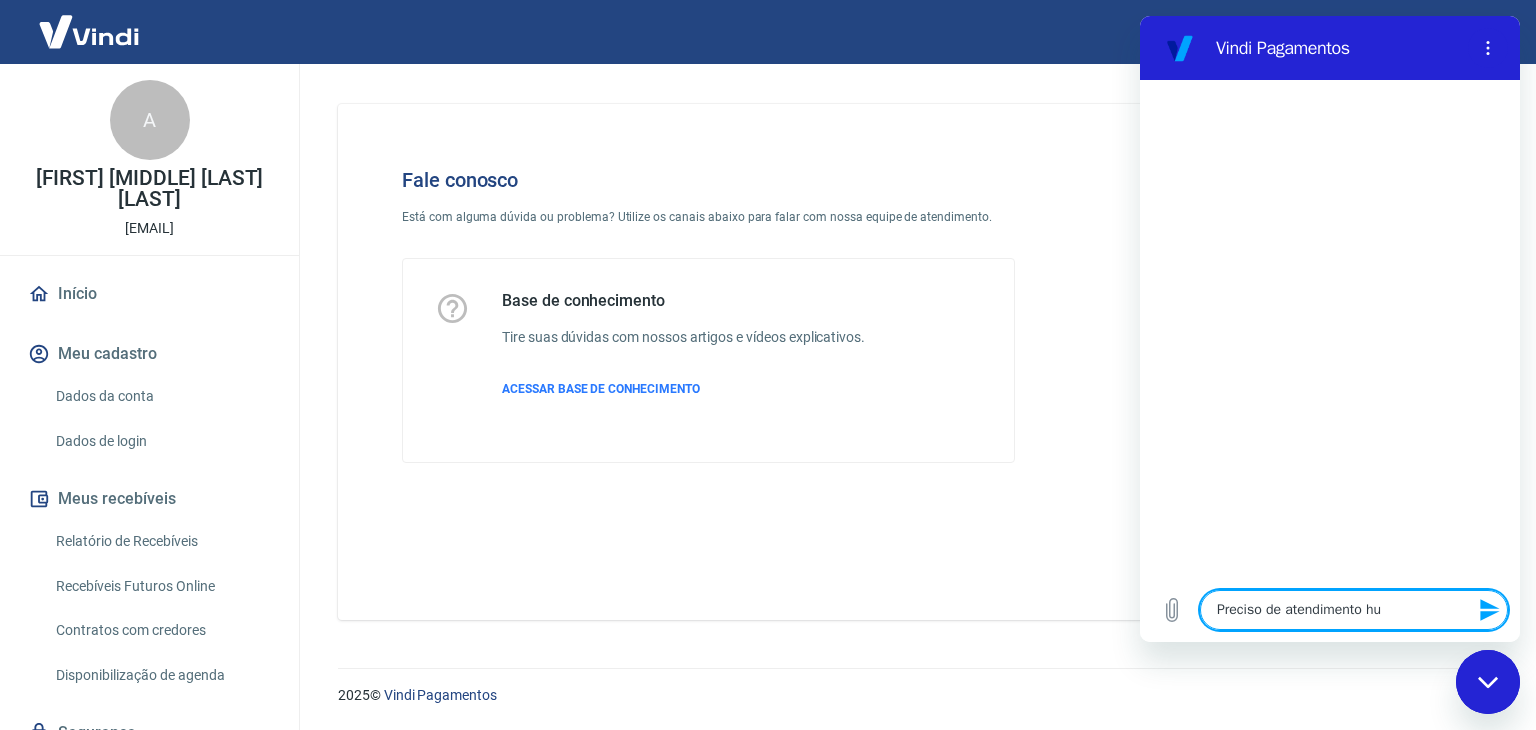 type on "x" 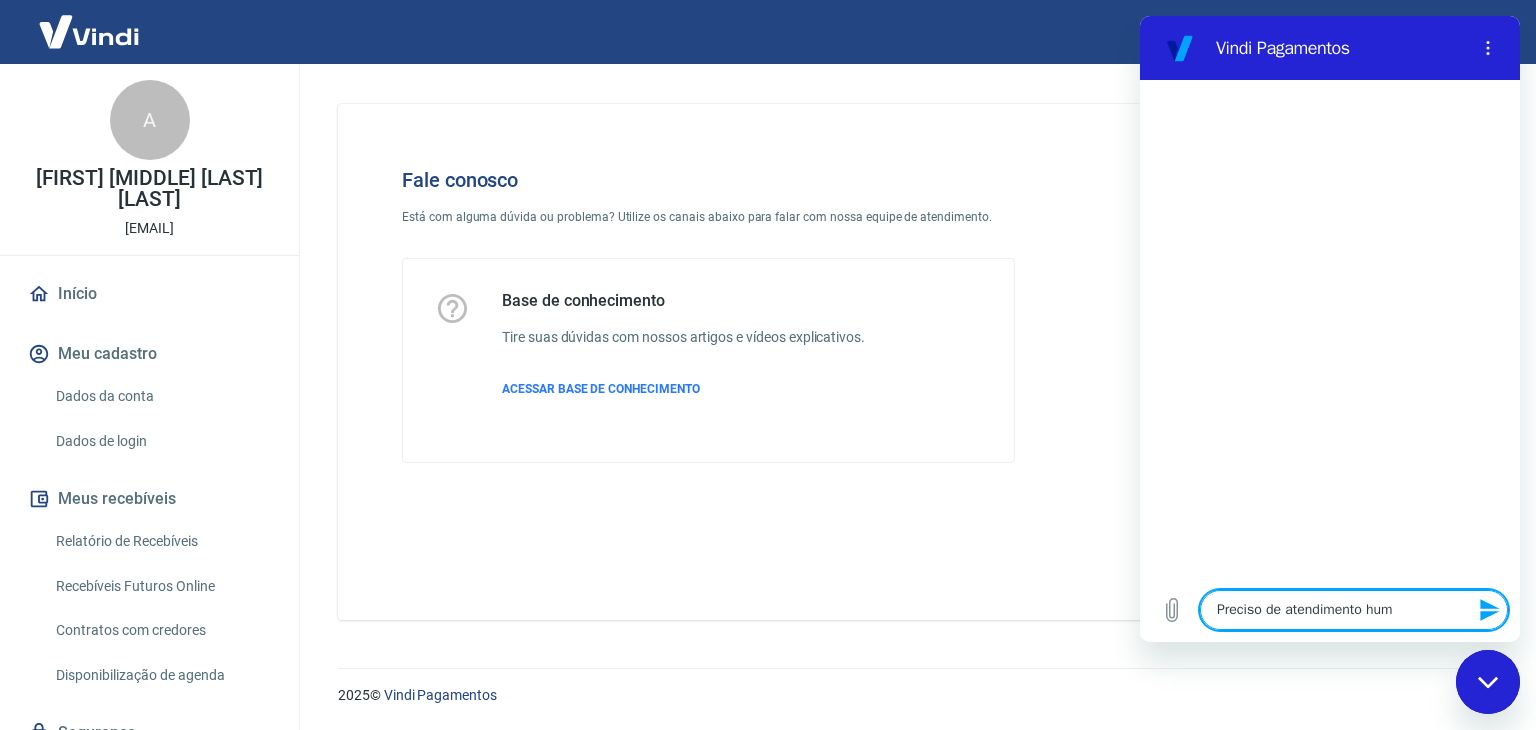 type on "Preciso de atendimento huma" 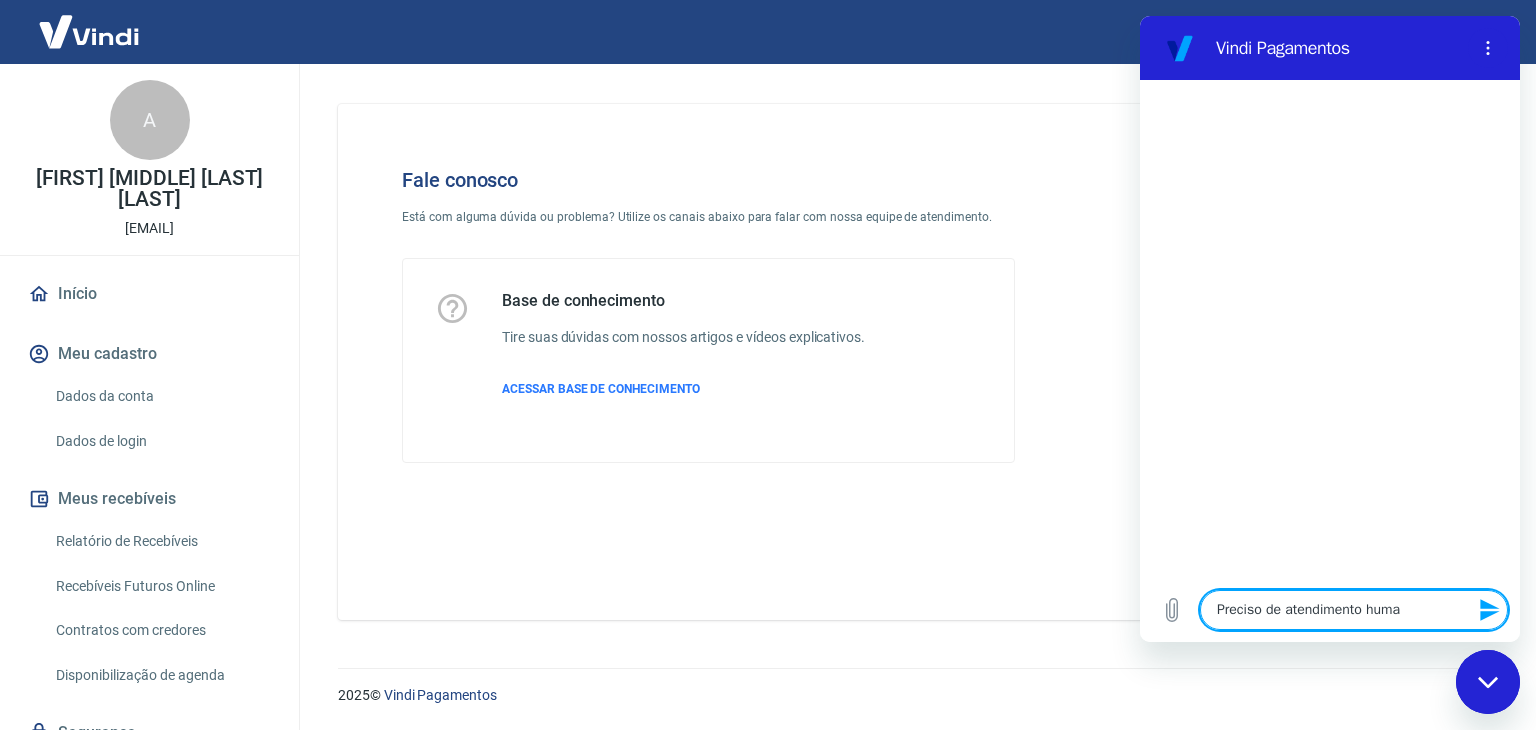 type on "Preciso de atendimento human" 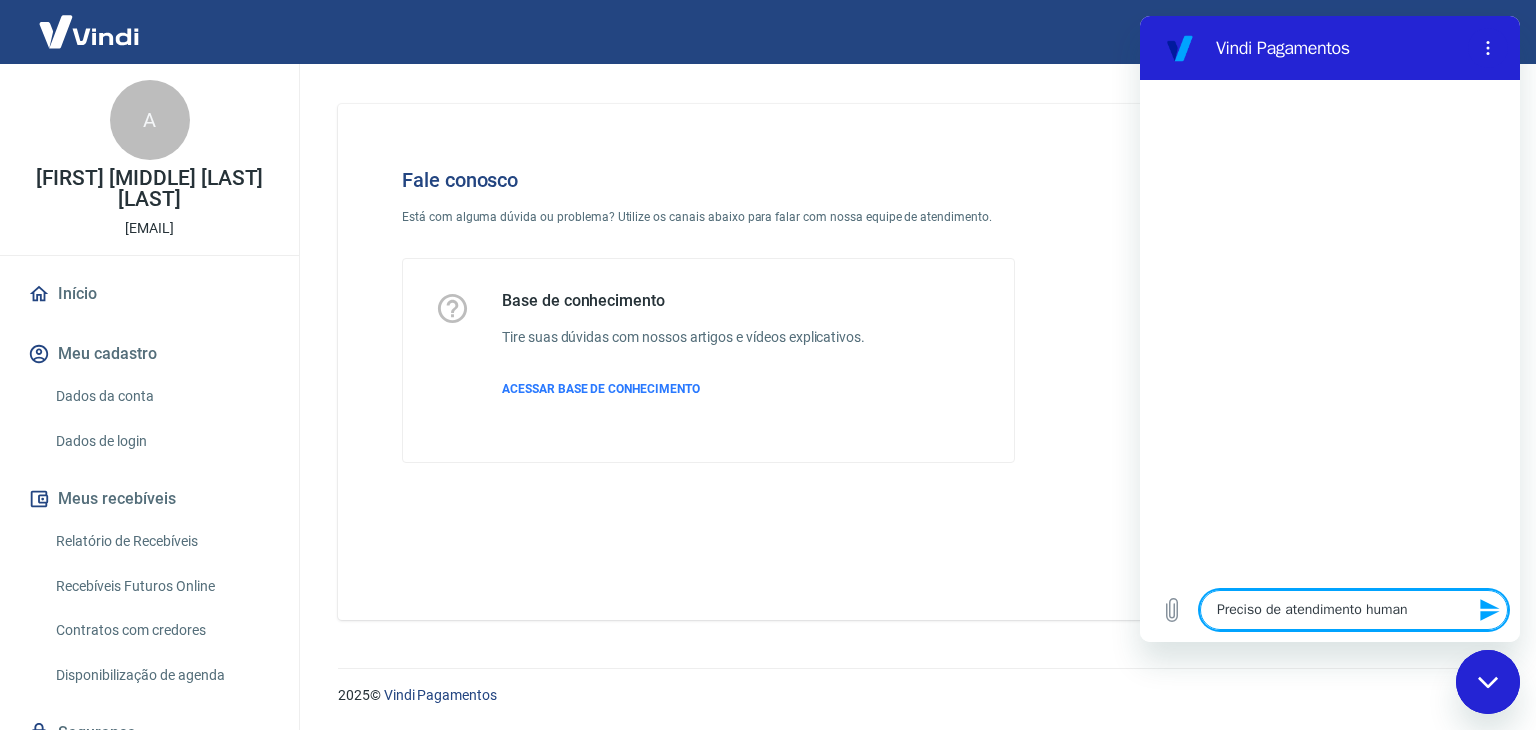 type on "Preciso de atendimento humano" 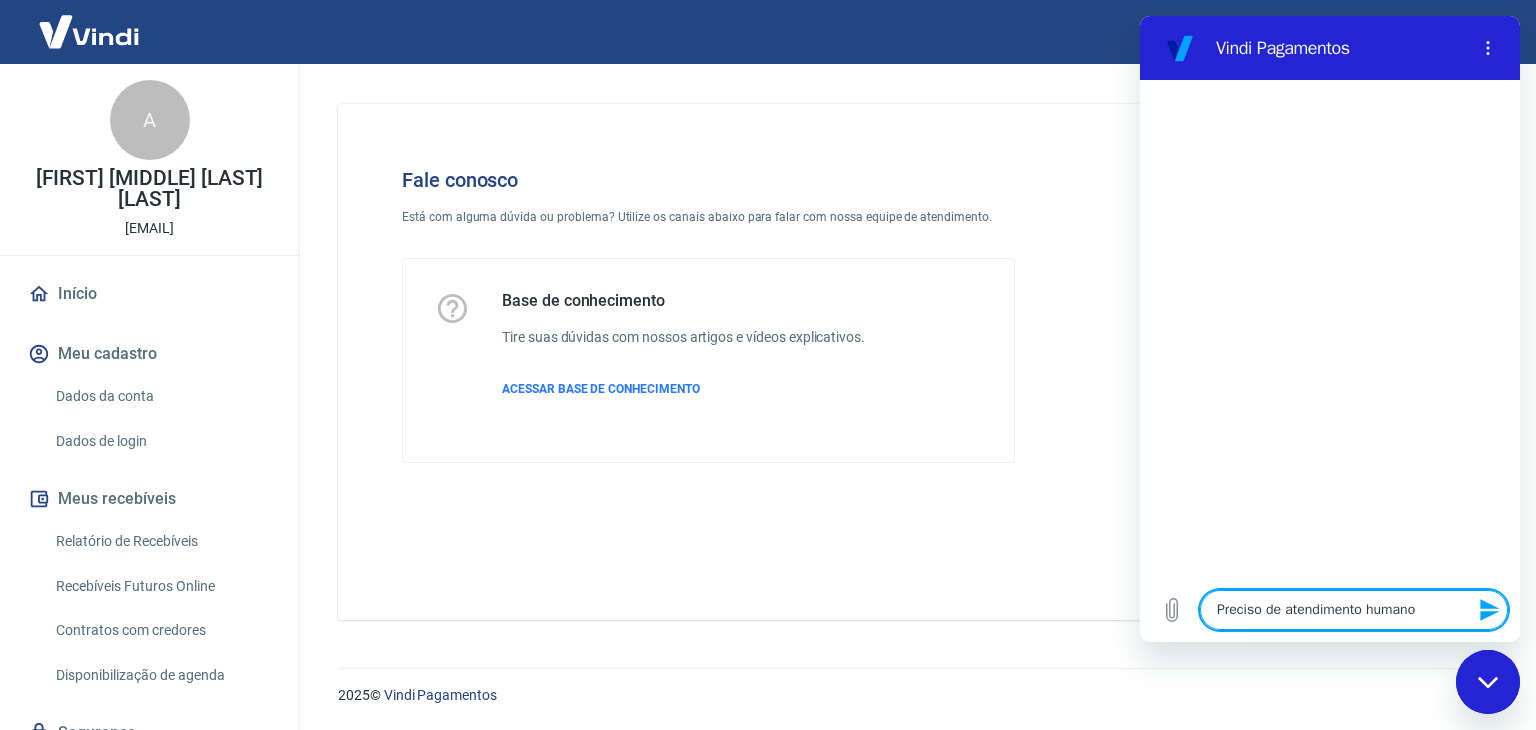 type 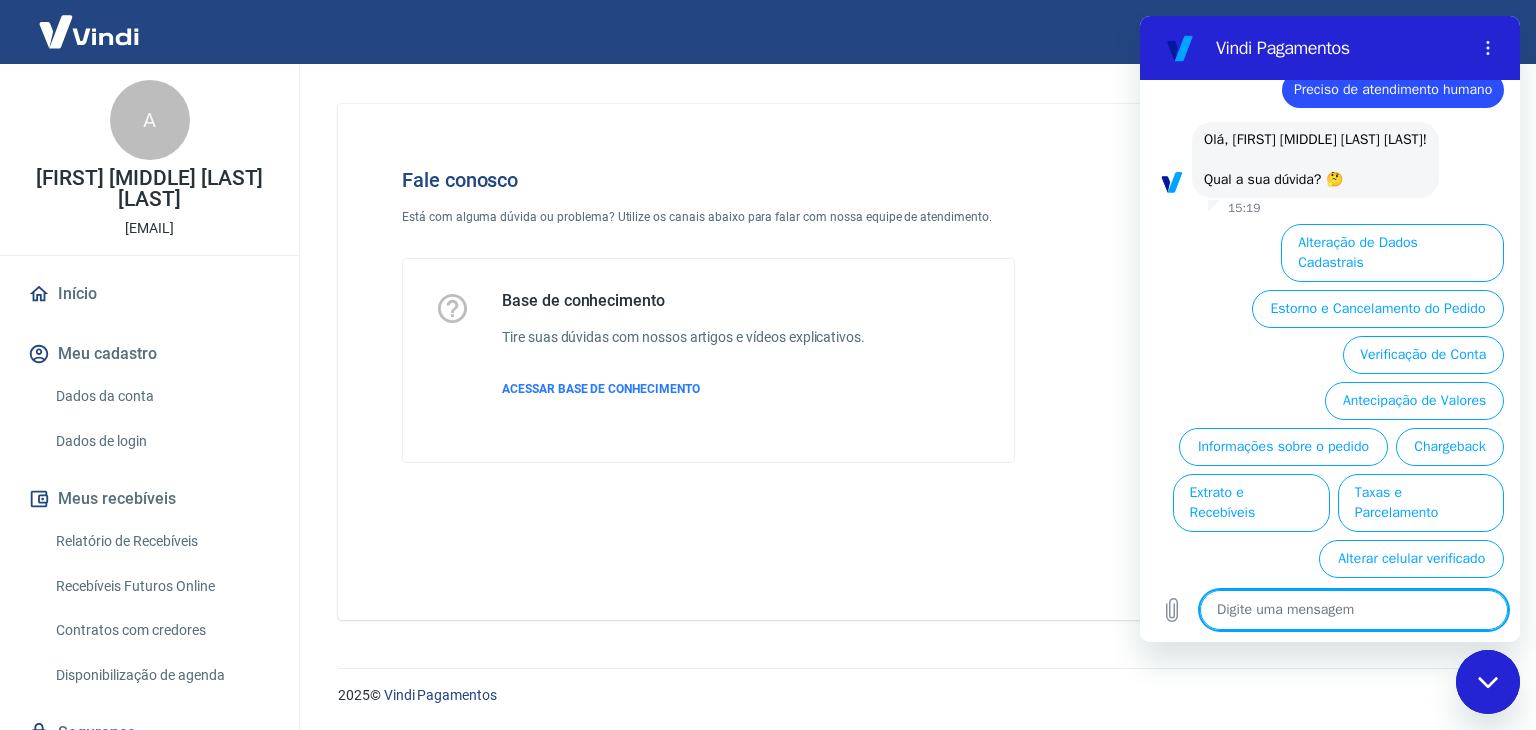 scroll, scrollTop: 76, scrollLeft: 0, axis: vertical 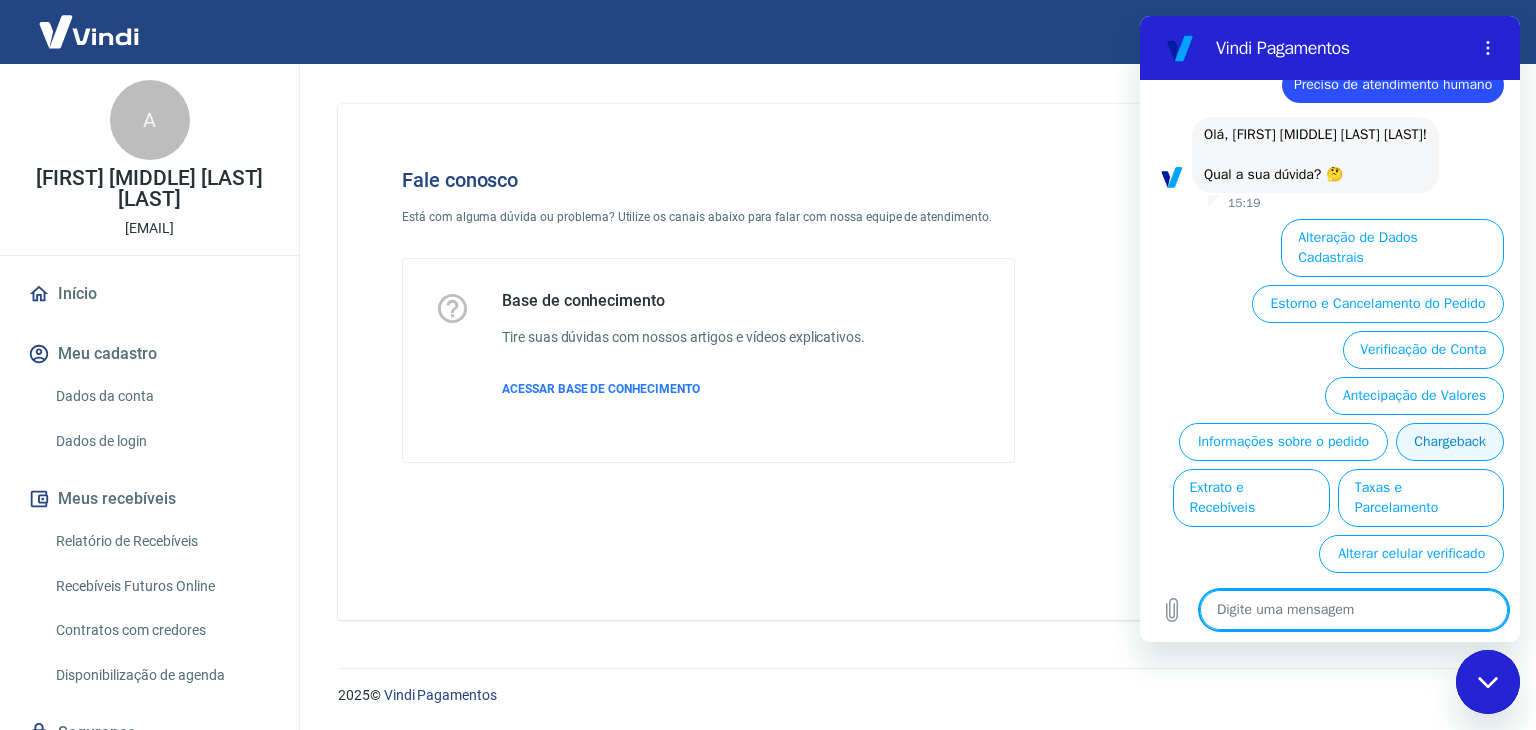 click on "Chargeback" at bounding box center (1450, 442) 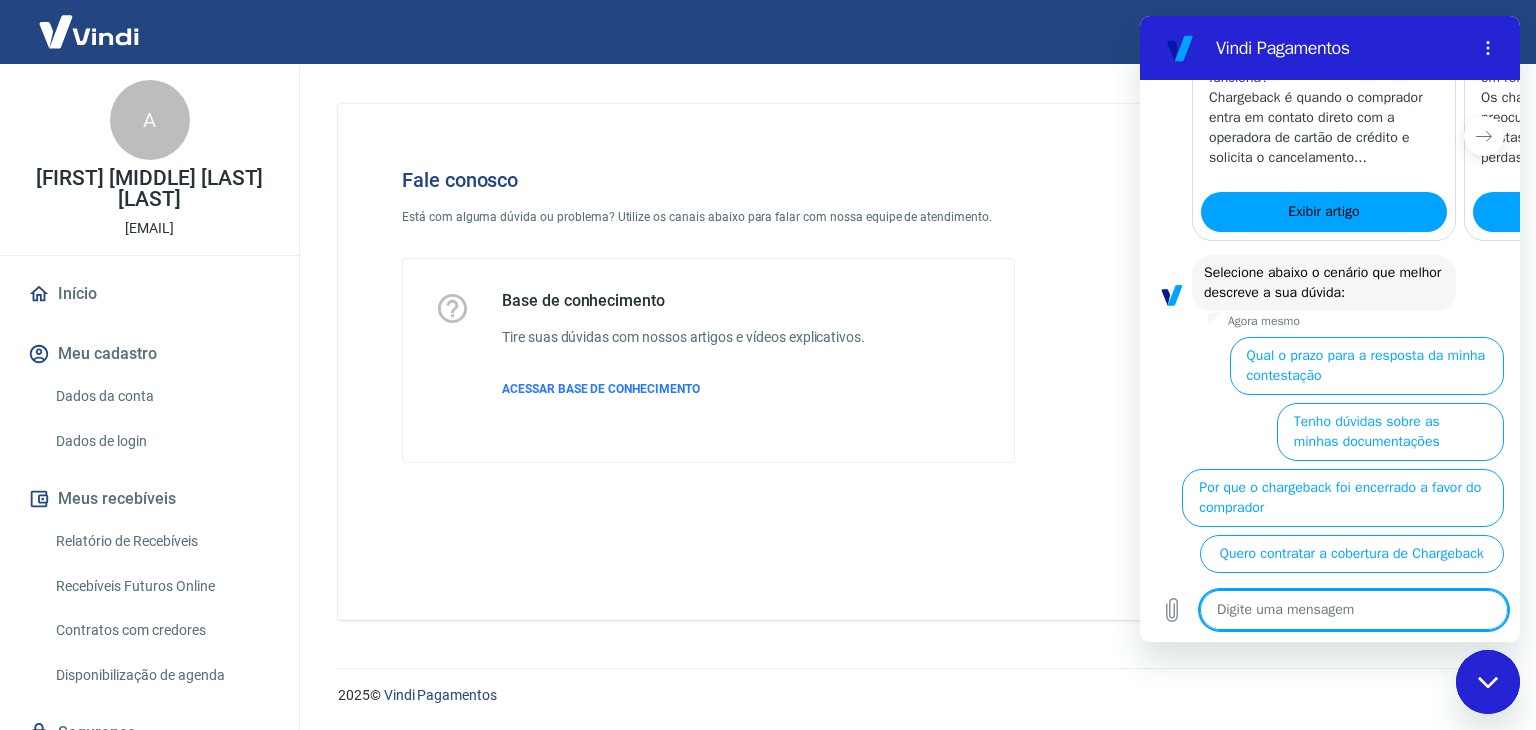 scroll, scrollTop: 719, scrollLeft: 0, axis: vertical 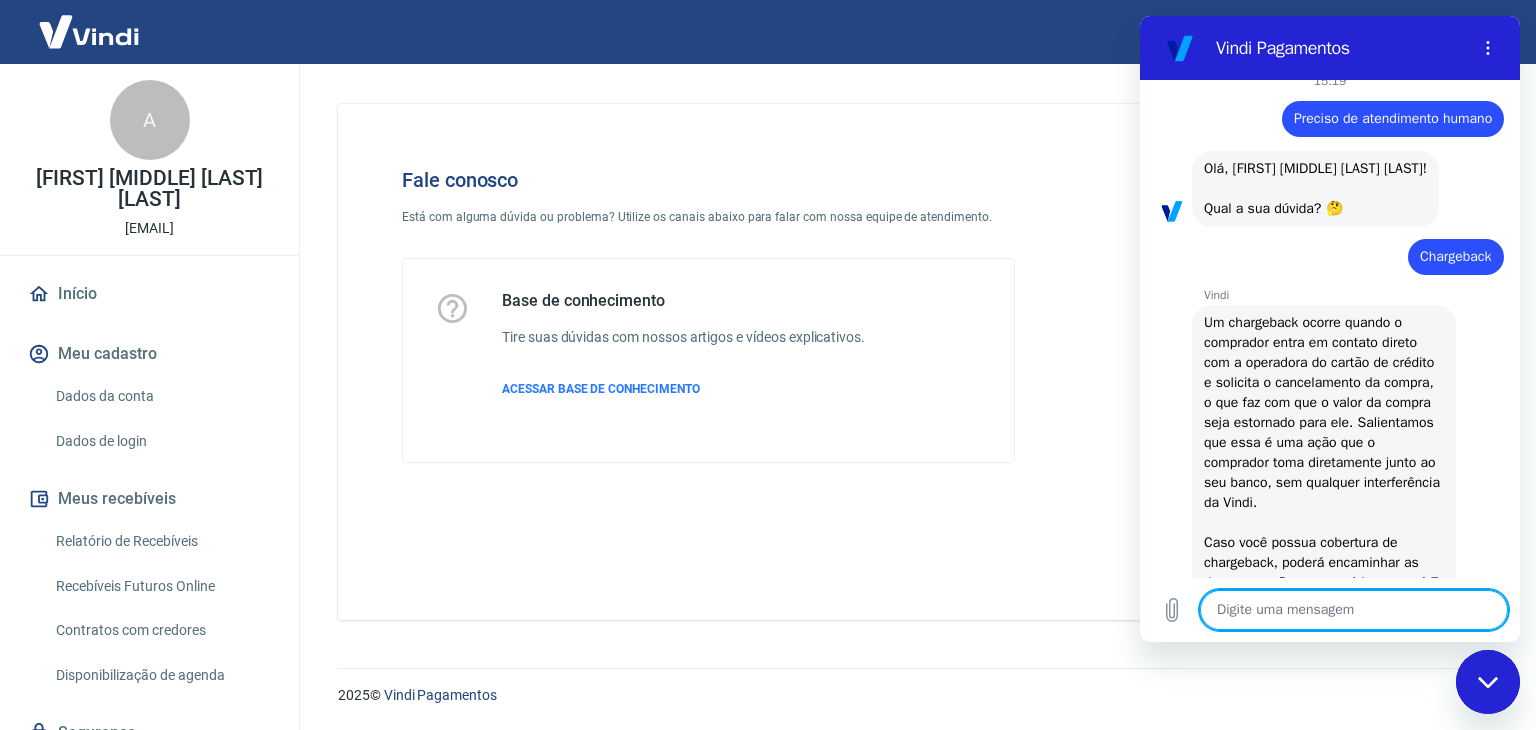 type on "x" 